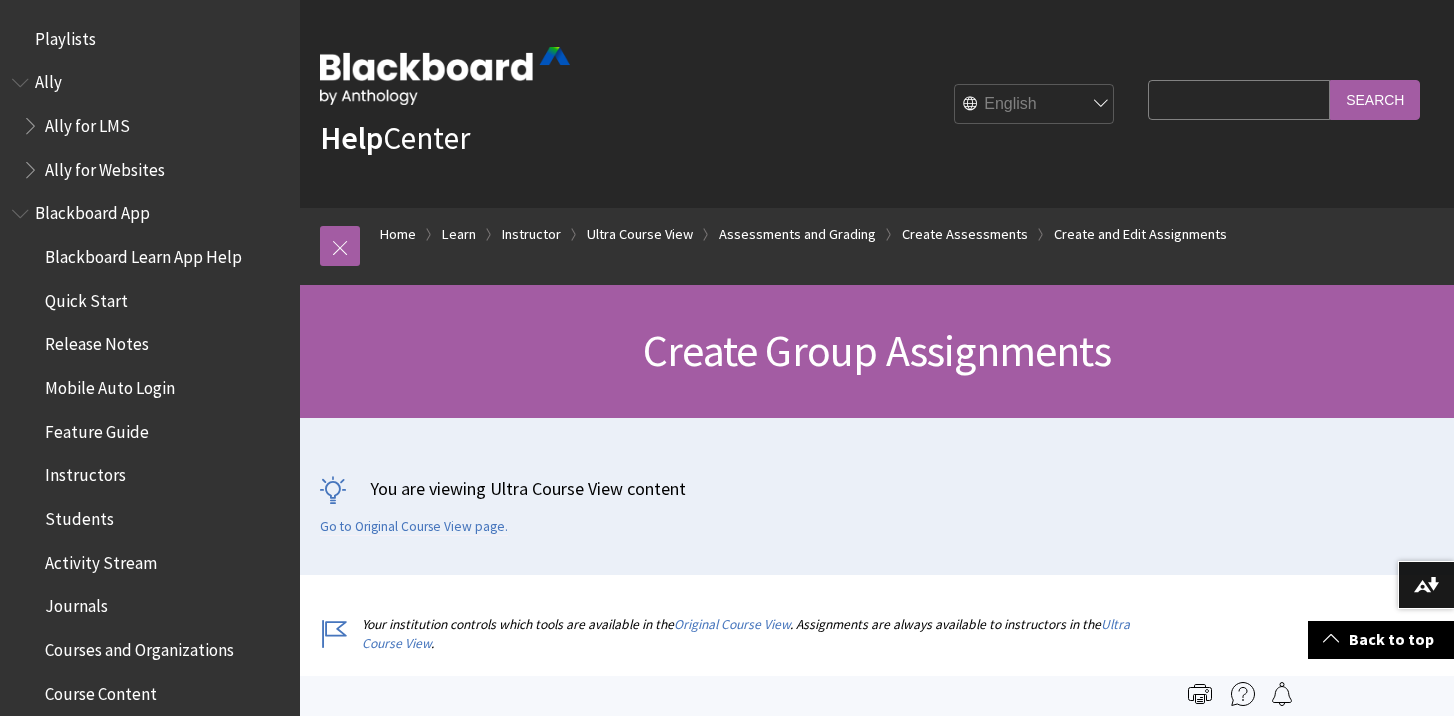 scroll, scrollTop: 1854, scrollLeft: 0, axis: vertical 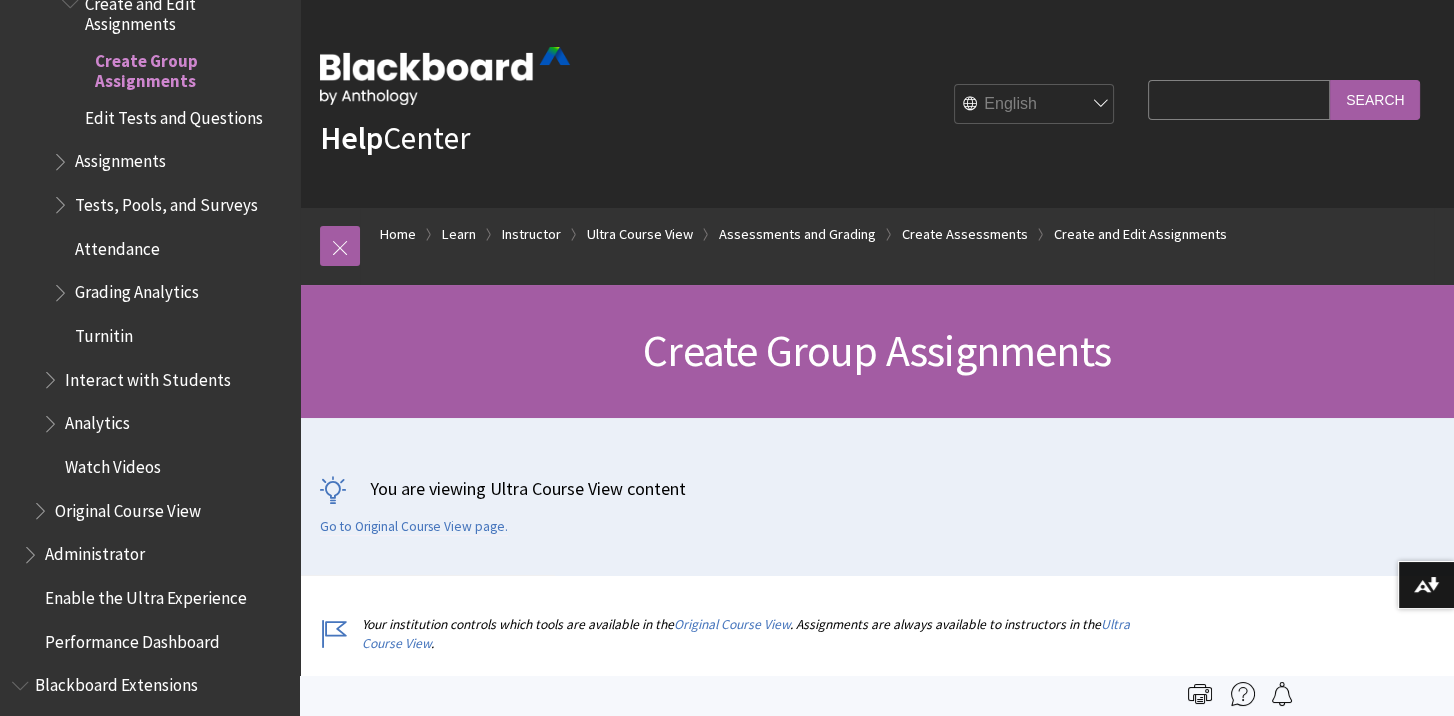 click on "Search Query" at bounding box center [1239, 99] 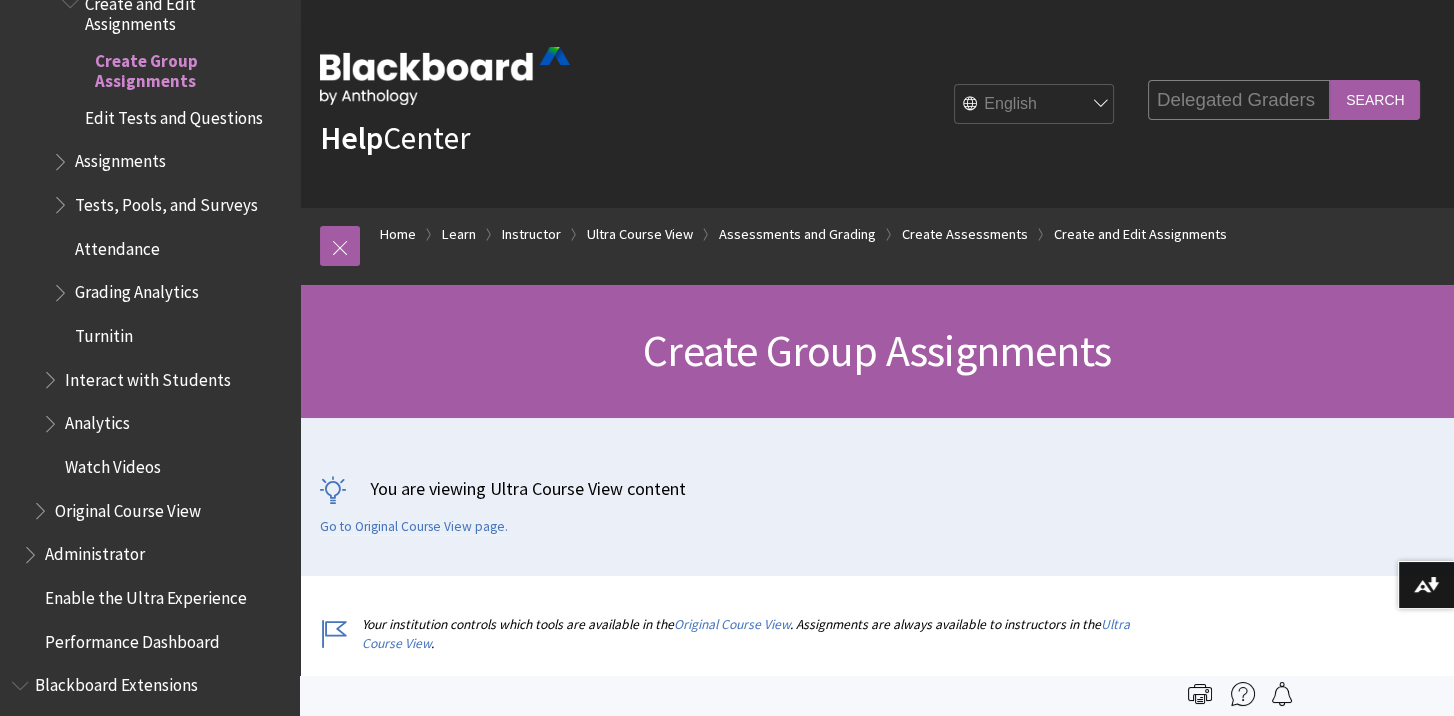scroll, scrollTop: 0, scrollLeft: 0, axis: both 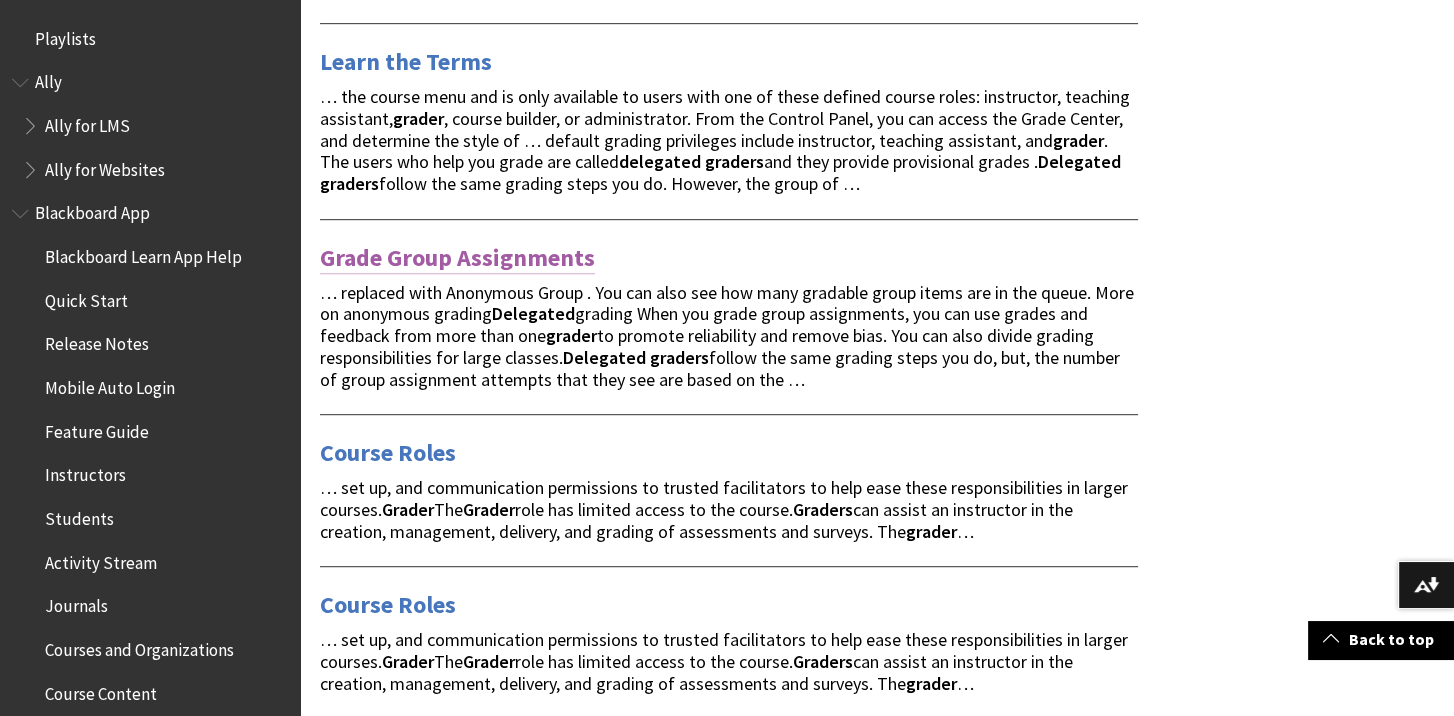 click on "Grade Group Assignments" at bounding box center (457, 258) 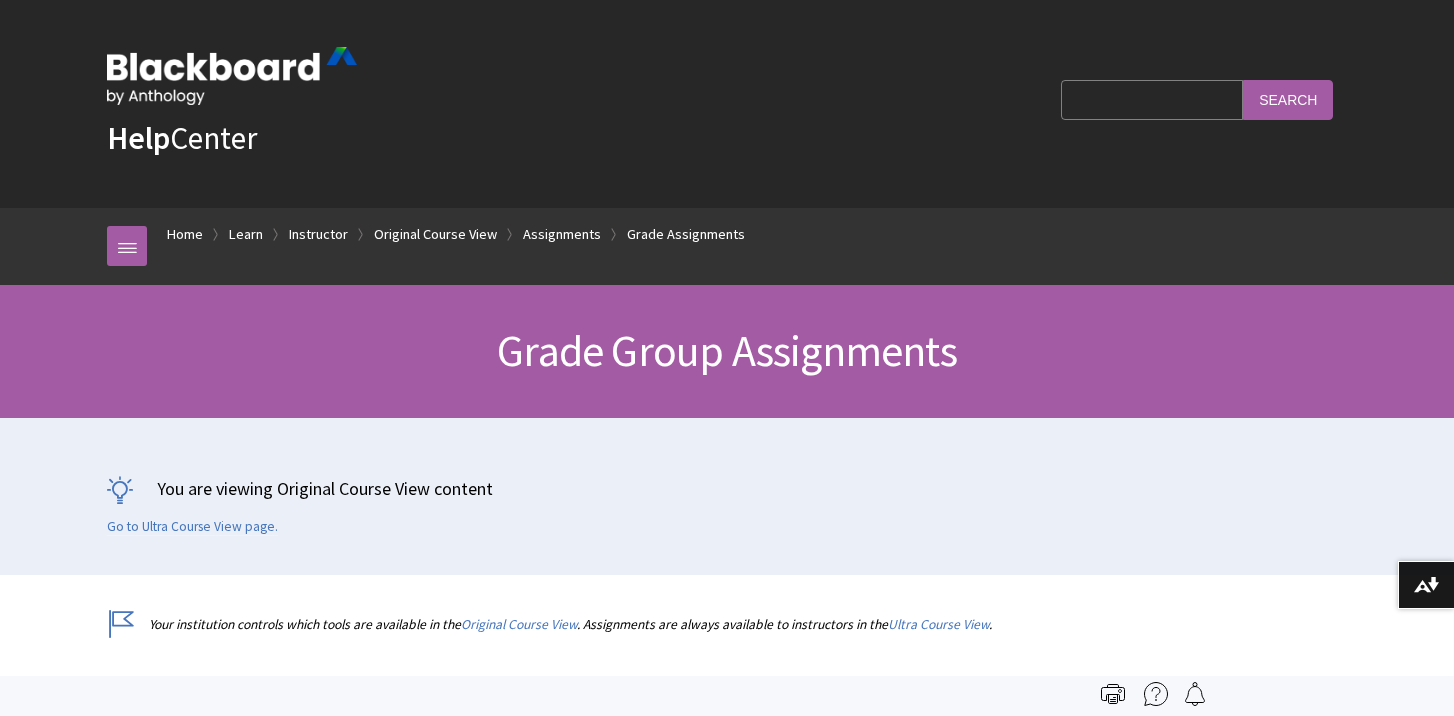 scroll, scrollTop: 0, scrollLeft: 0, axis: both 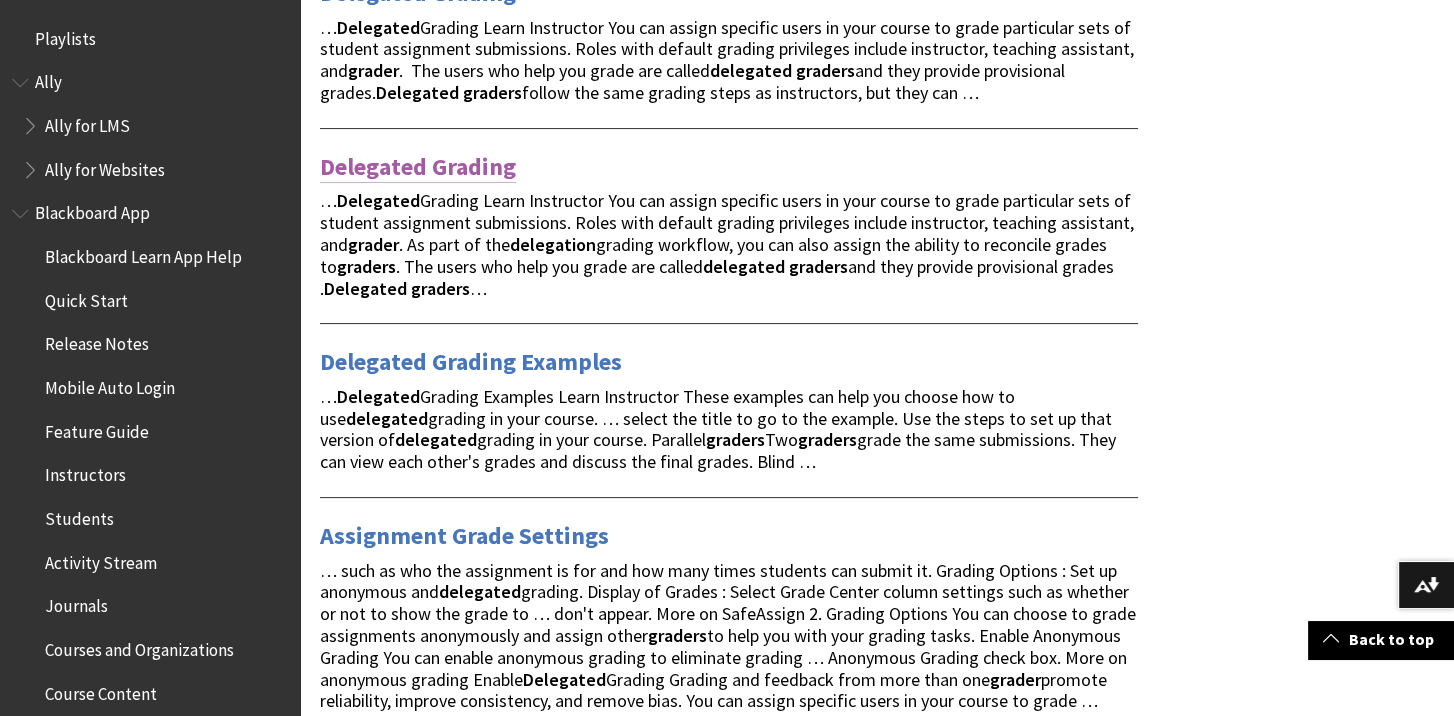 click on "Delegated Grading" at bounding box center (418, 167) 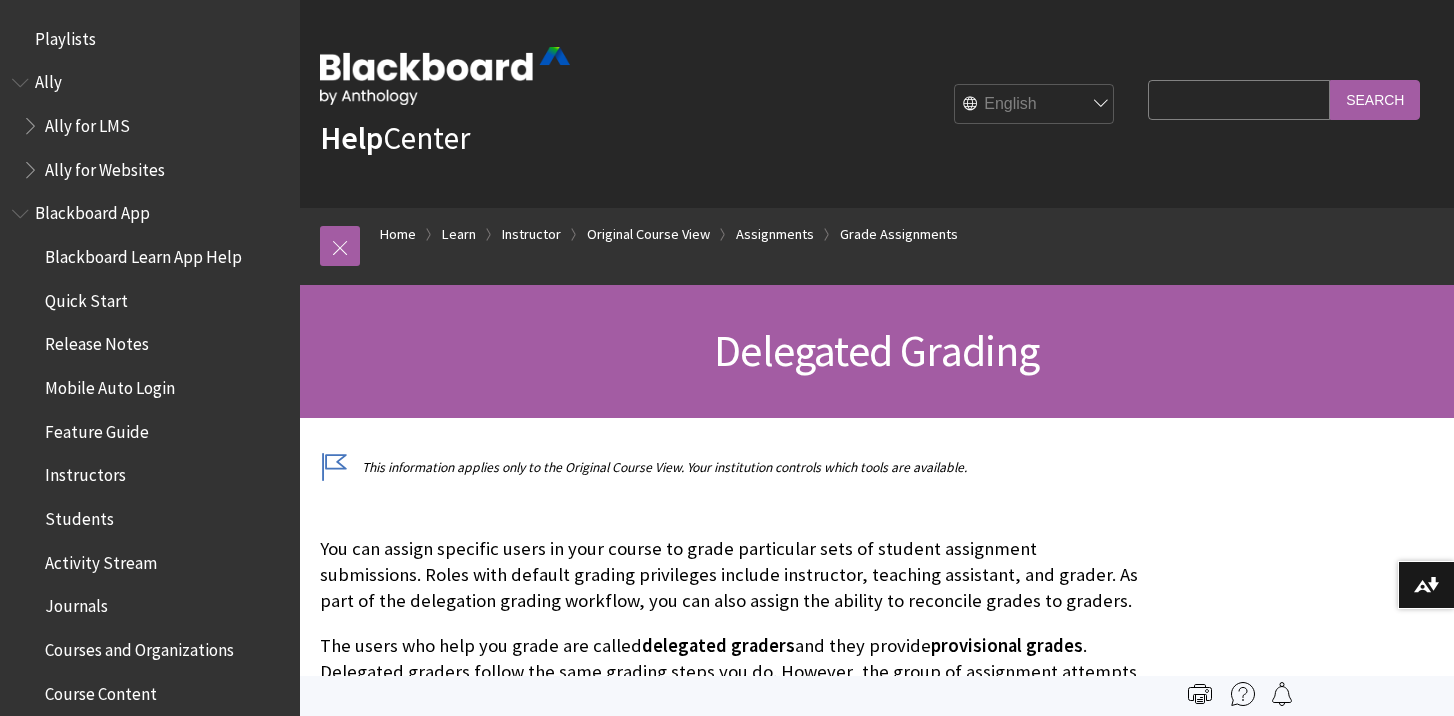 scroll, scrollTop: 406, scrollLeft: 0, axis: vertical 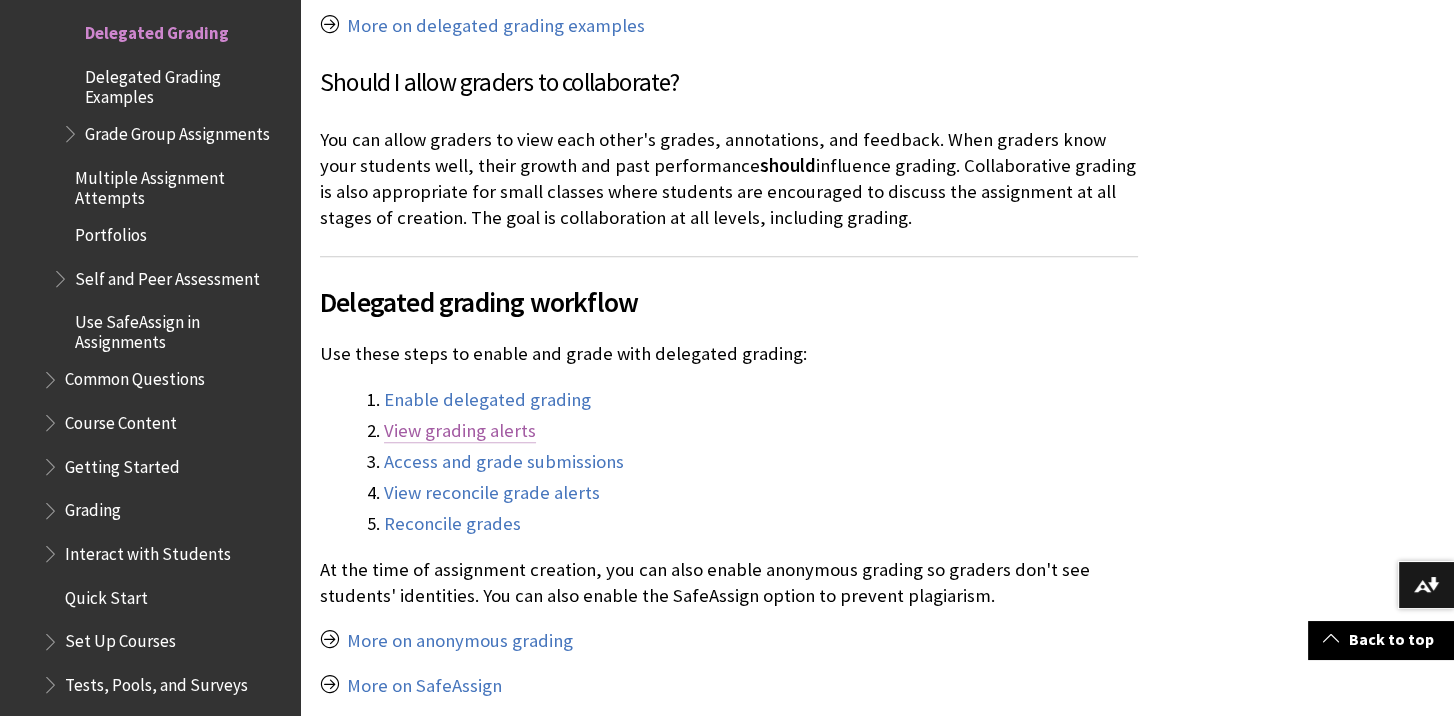 click on "View grading alerts" at bounding box center [460, 431] 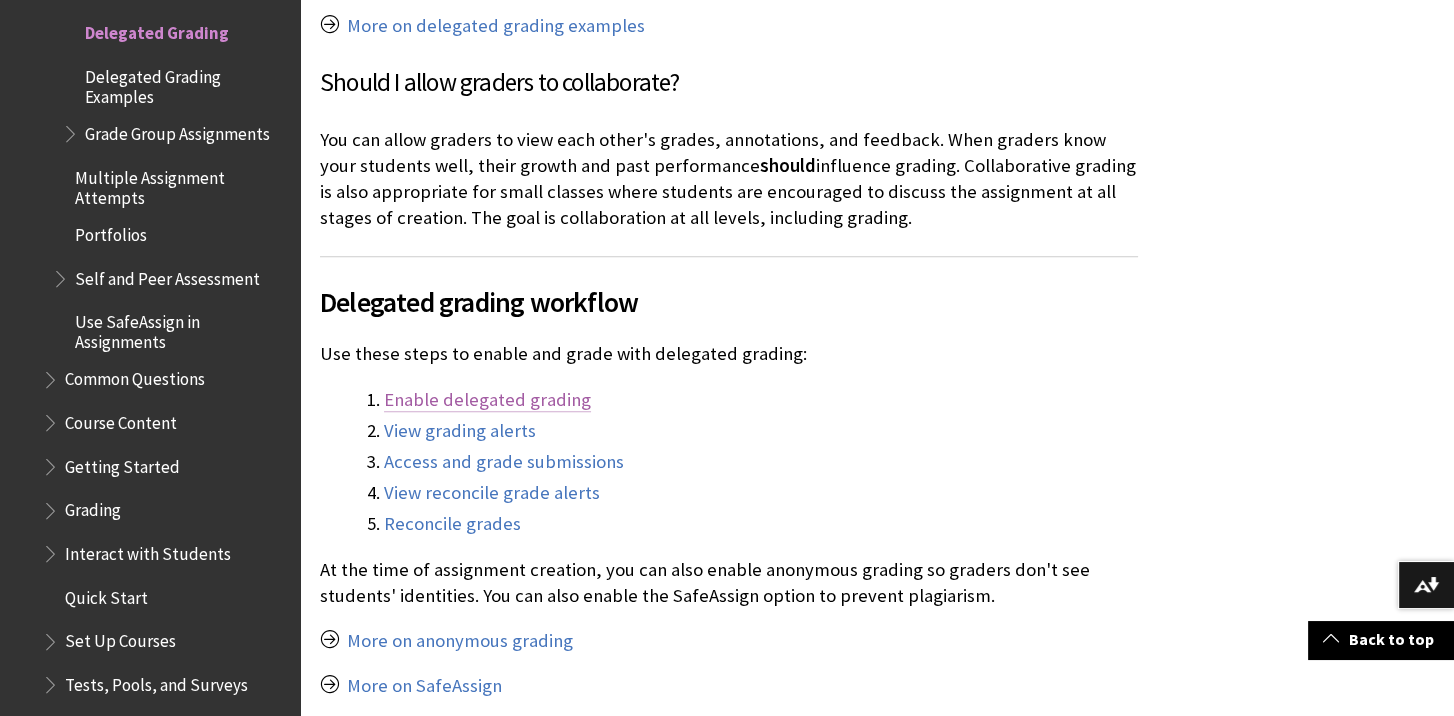 click on "Enable delegated grading" at bounding box center (487, 400) 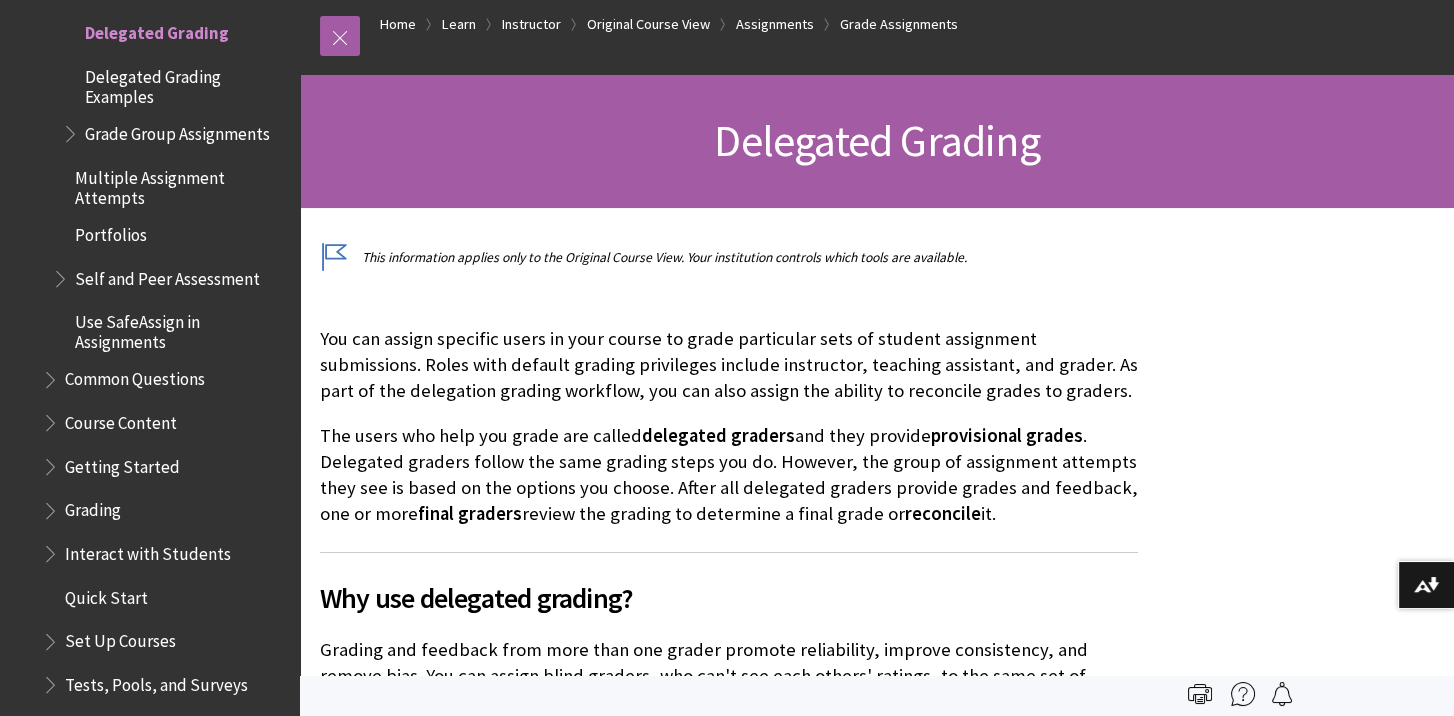 scroll, scrollTop: 0, scrollLeft: 0, axis: both 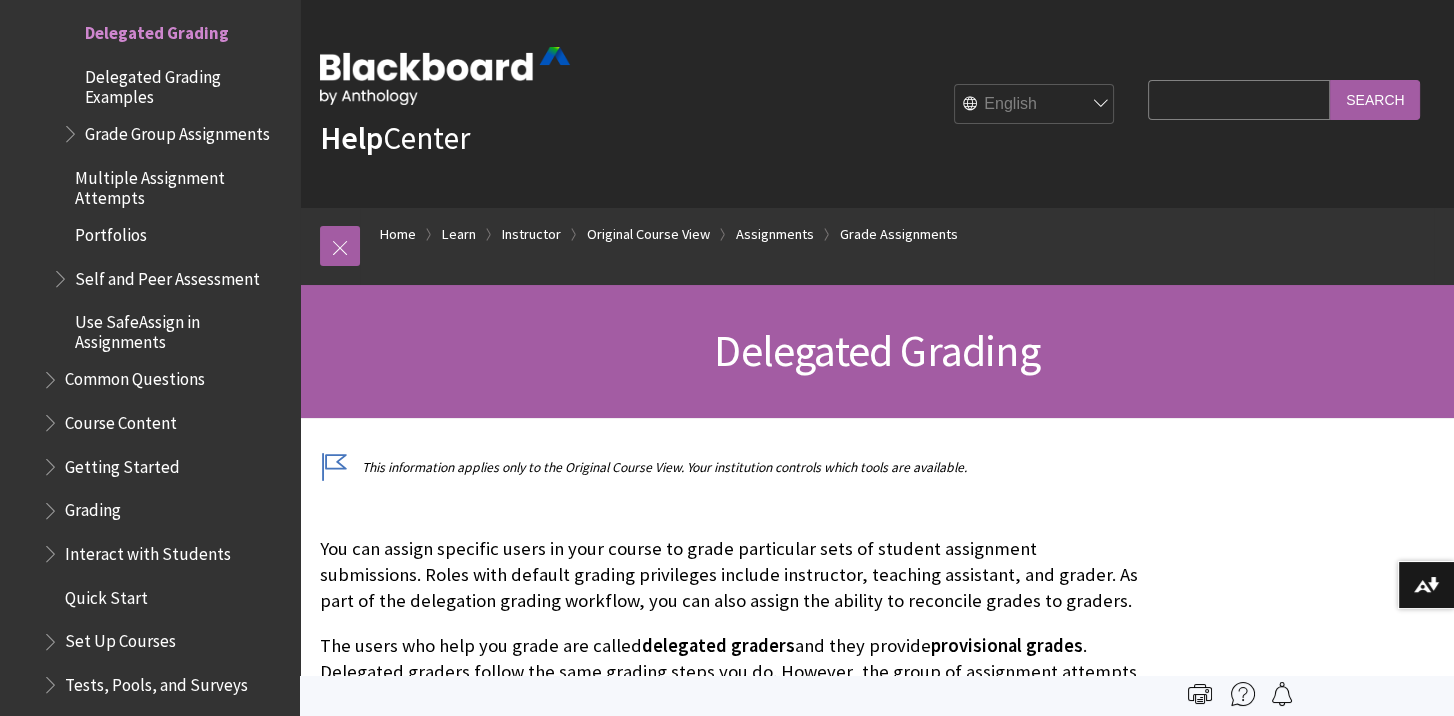 click on "Search Query" at bounding box center [1239, 99] 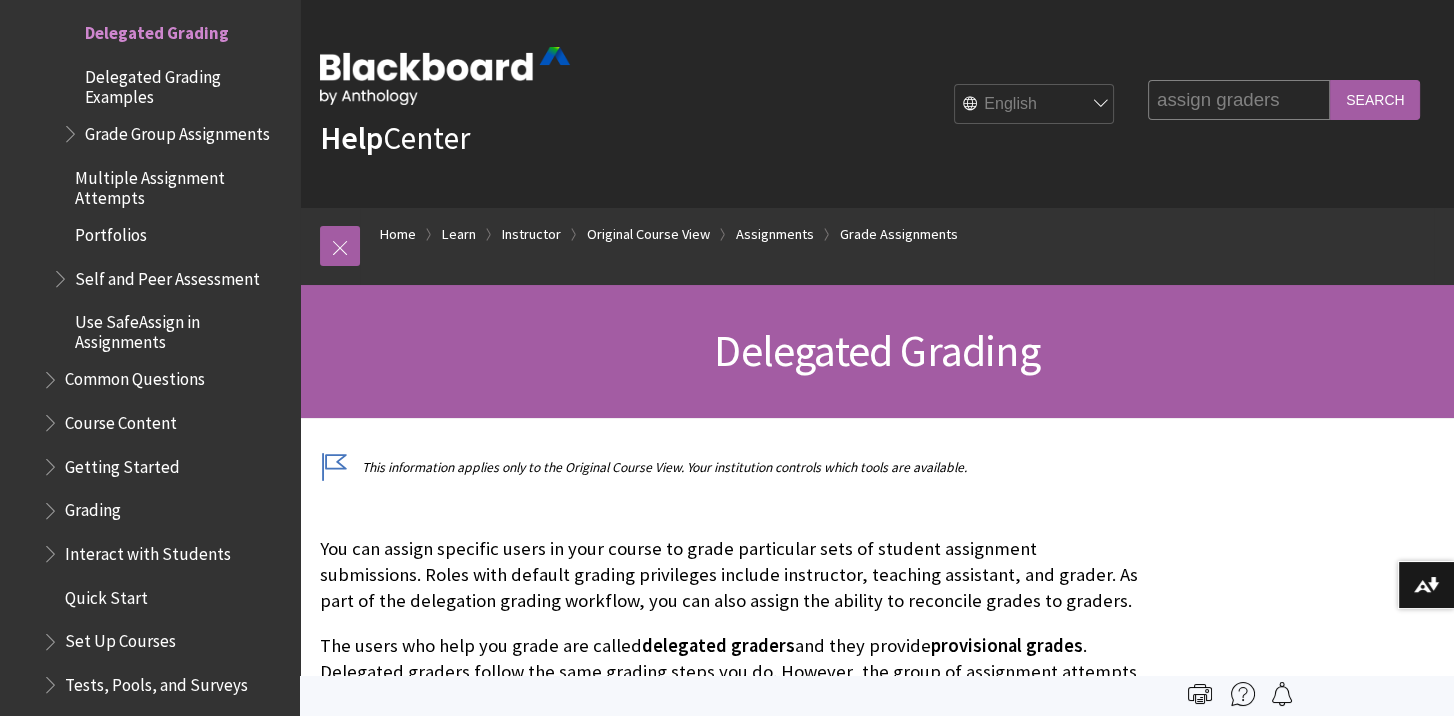 type on "assign graders" 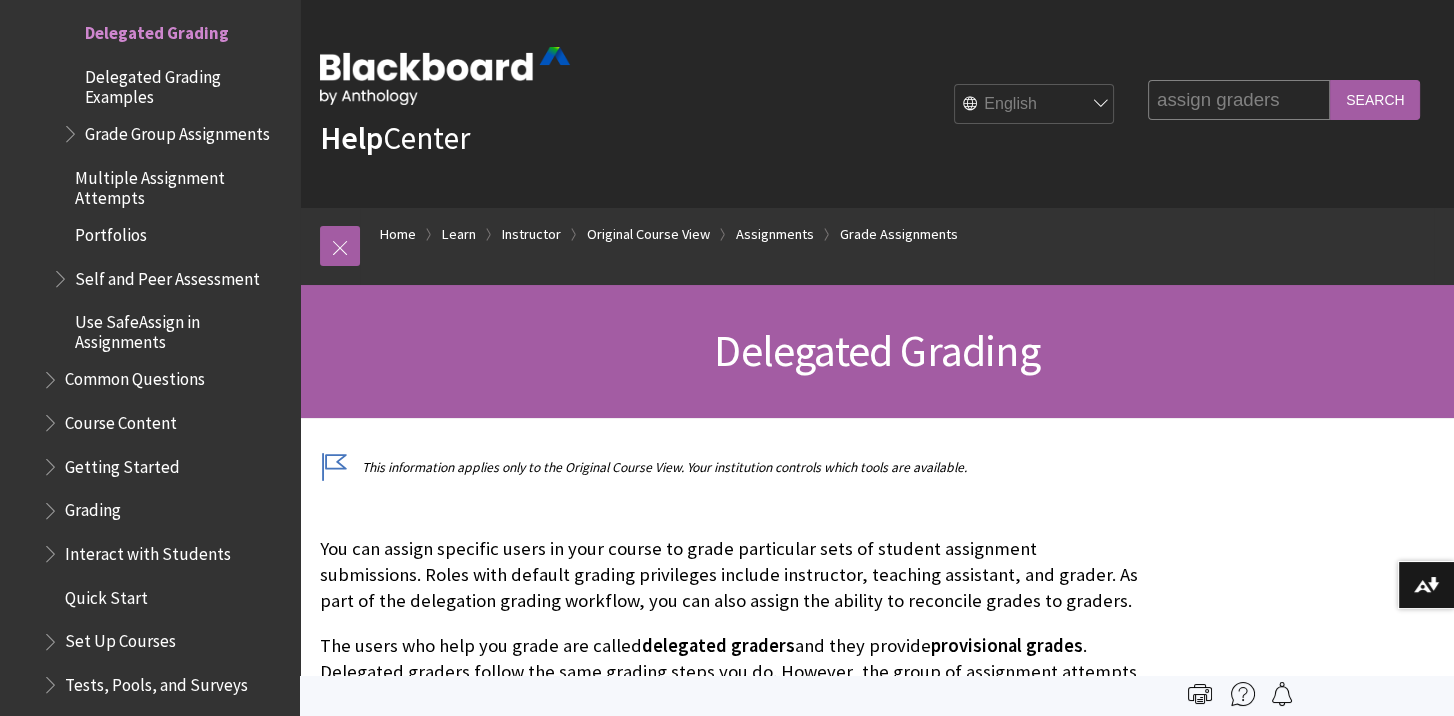 click on "Search" at bounding box center (1375, 99) 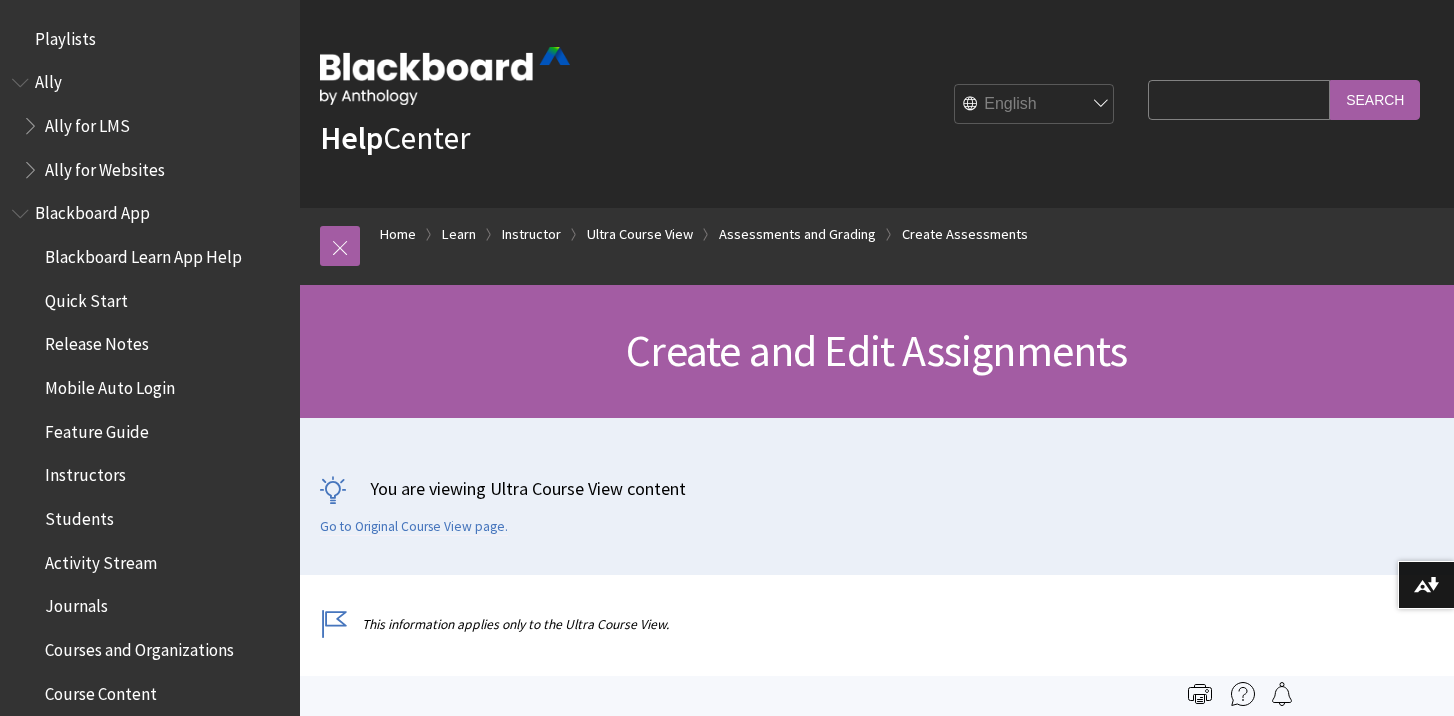 scroll, scrollTop: 0, scrollLeft: 0, axis: both 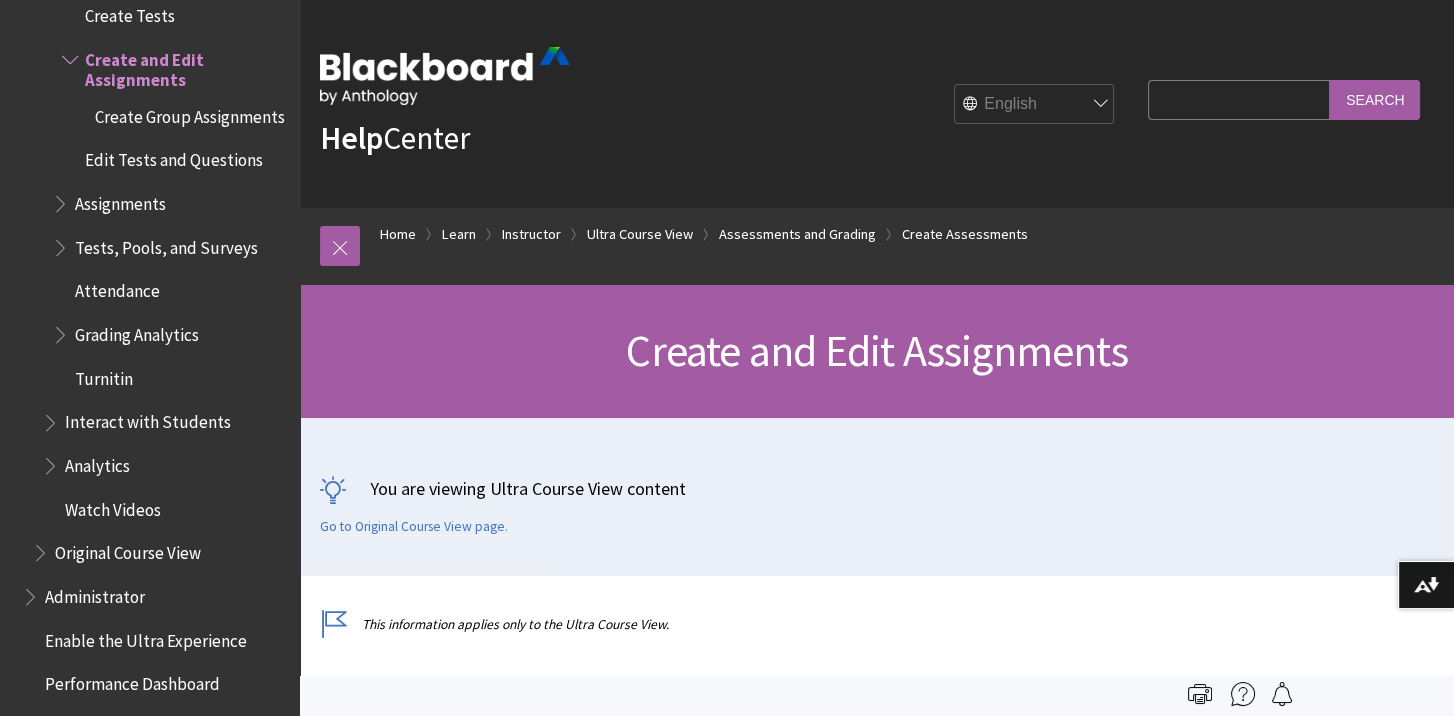 click on "Search Query" at bounding box center (1239, 99) 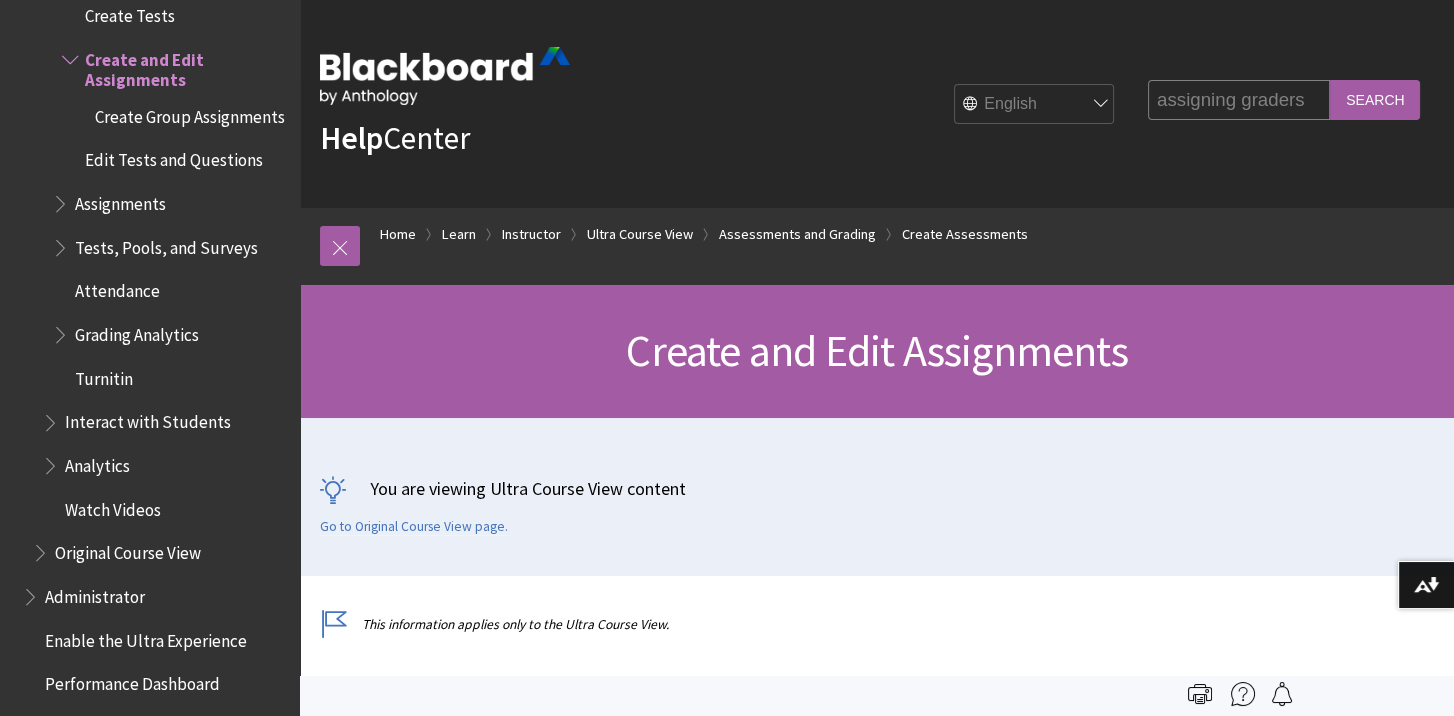 type on "assigning graders" 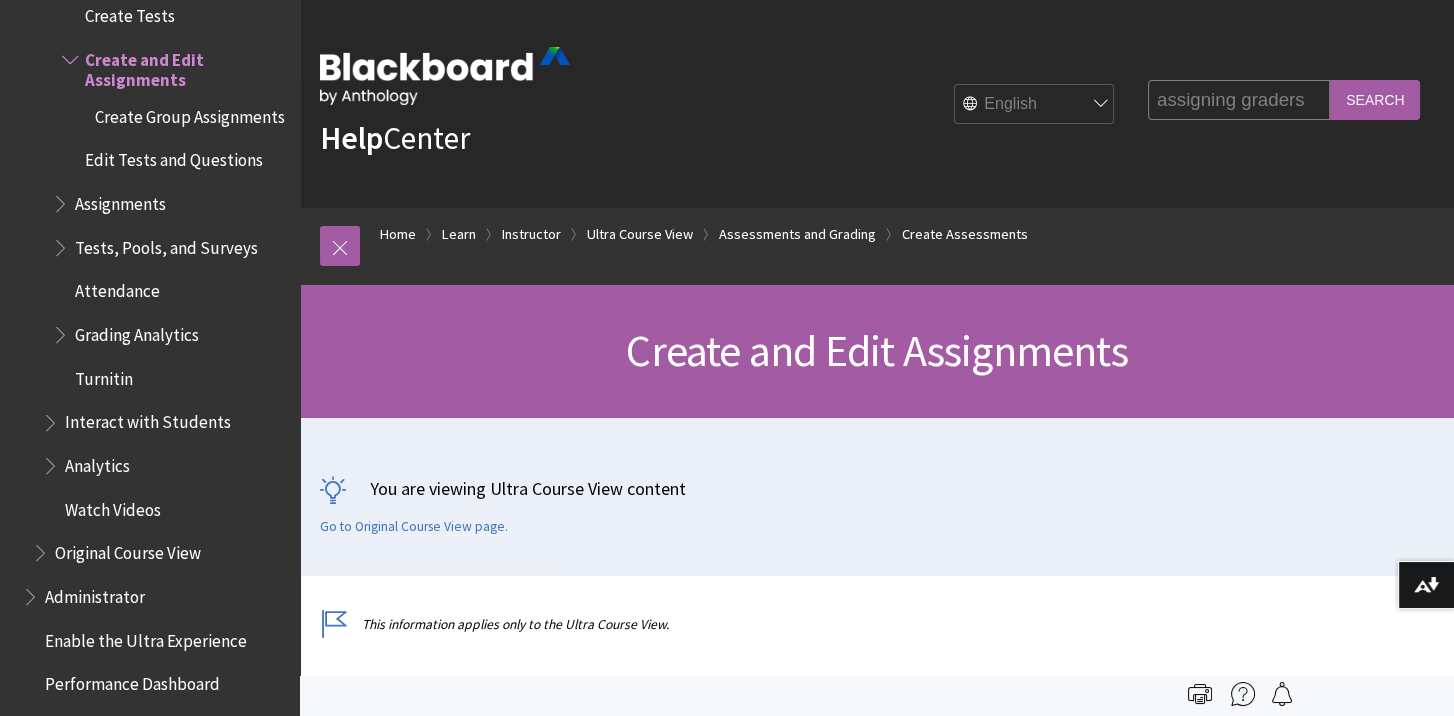 click on "Search" at bounding box center (1375, 99) 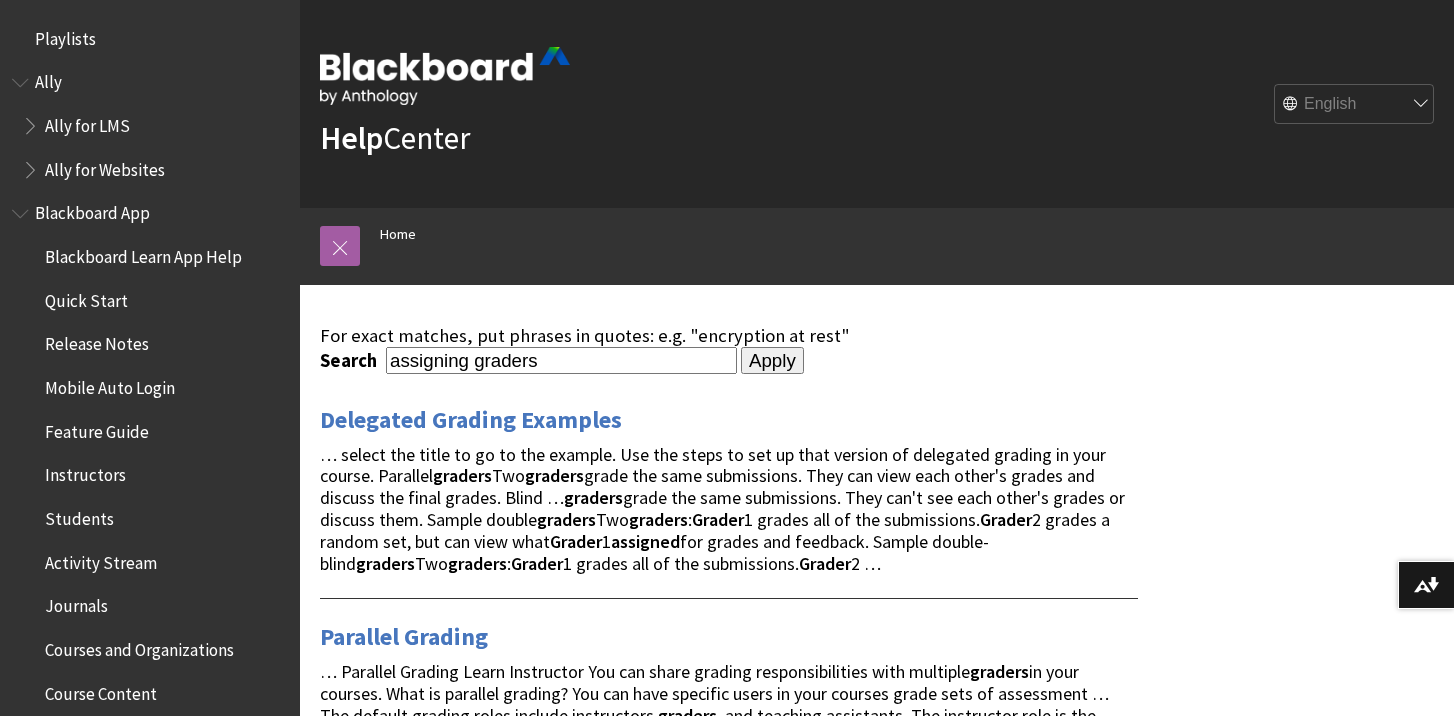 scroll, scrollTop: 0, scrollLeft: 0, axis: both 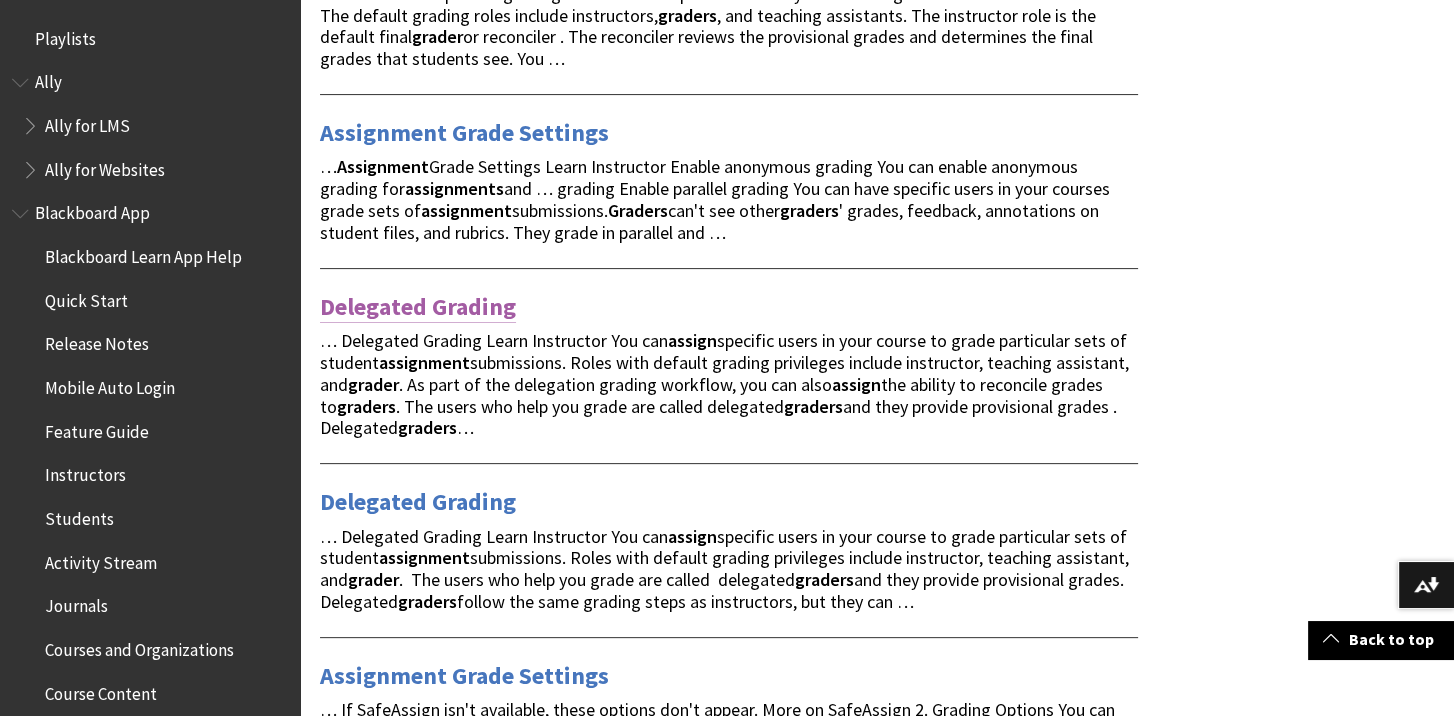 click on "Delegated Grading" at bounding box center [418, 307] 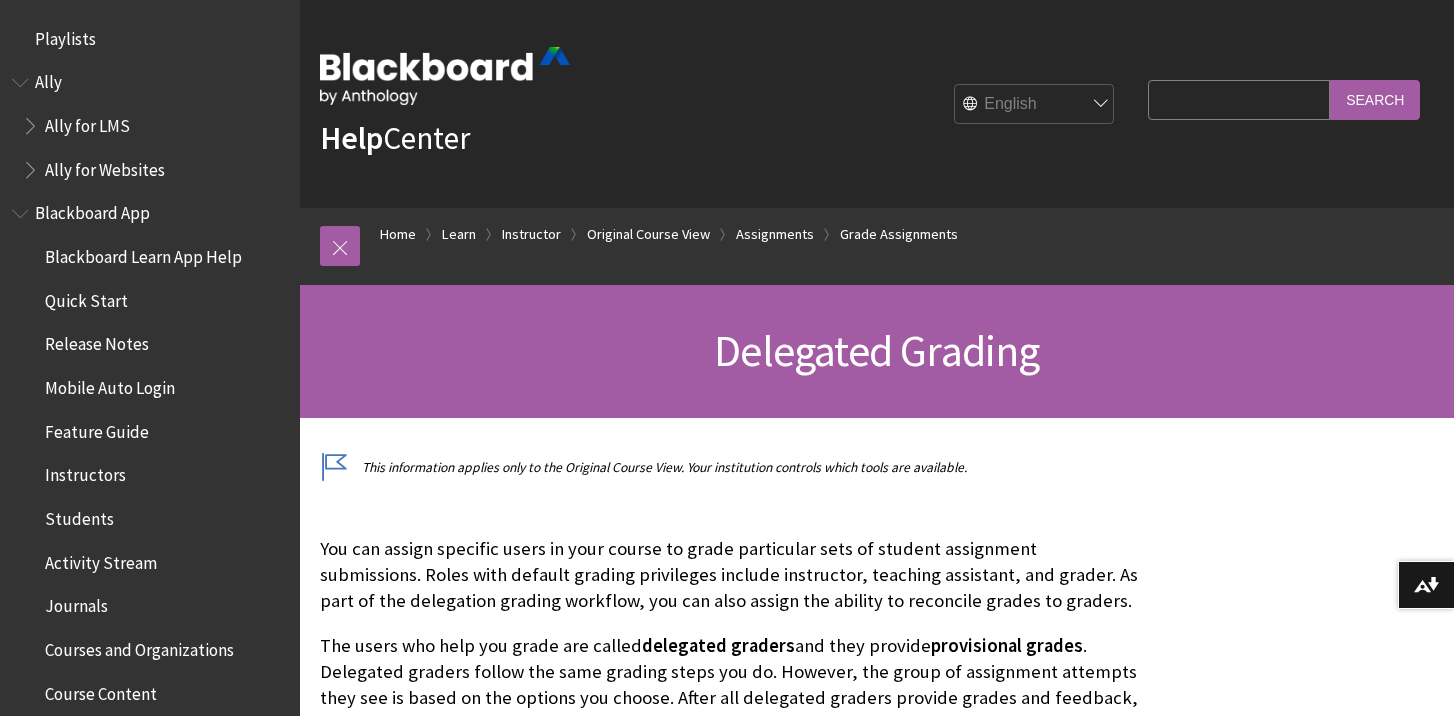 scroll, scrollTop: 400, scrollLeft: 0, axis: vertical 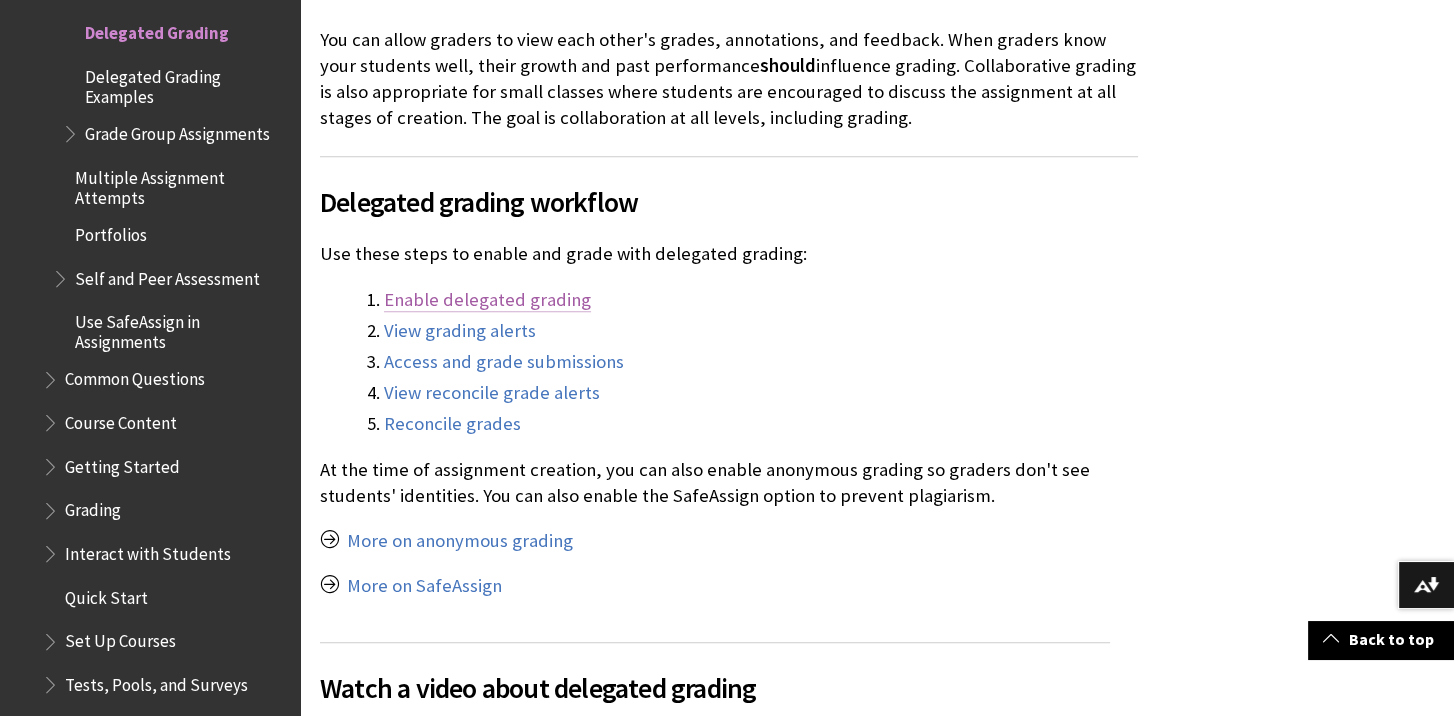 click on "Enable delegated grading" at bounding box center (487, 300) 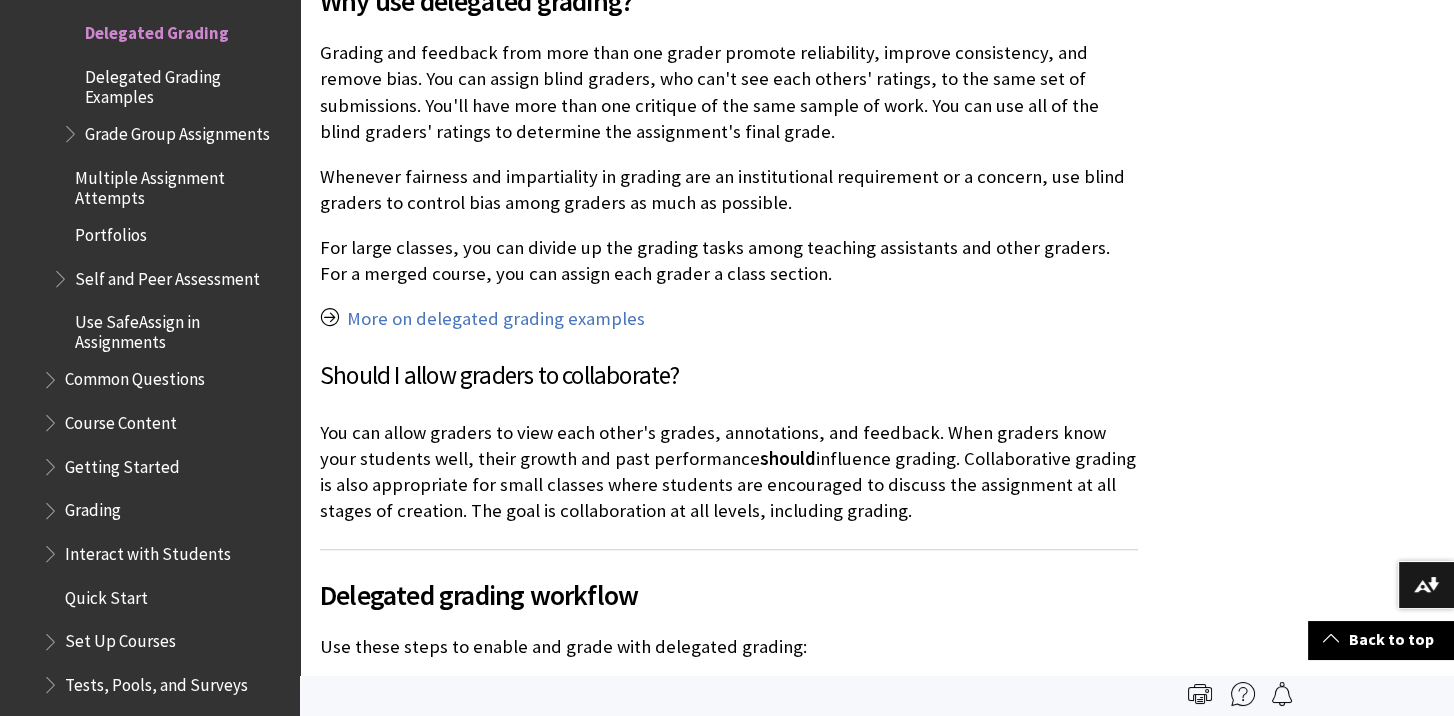 scroll, scrollTop: 800, scrollLeft: 0, axis: vertical 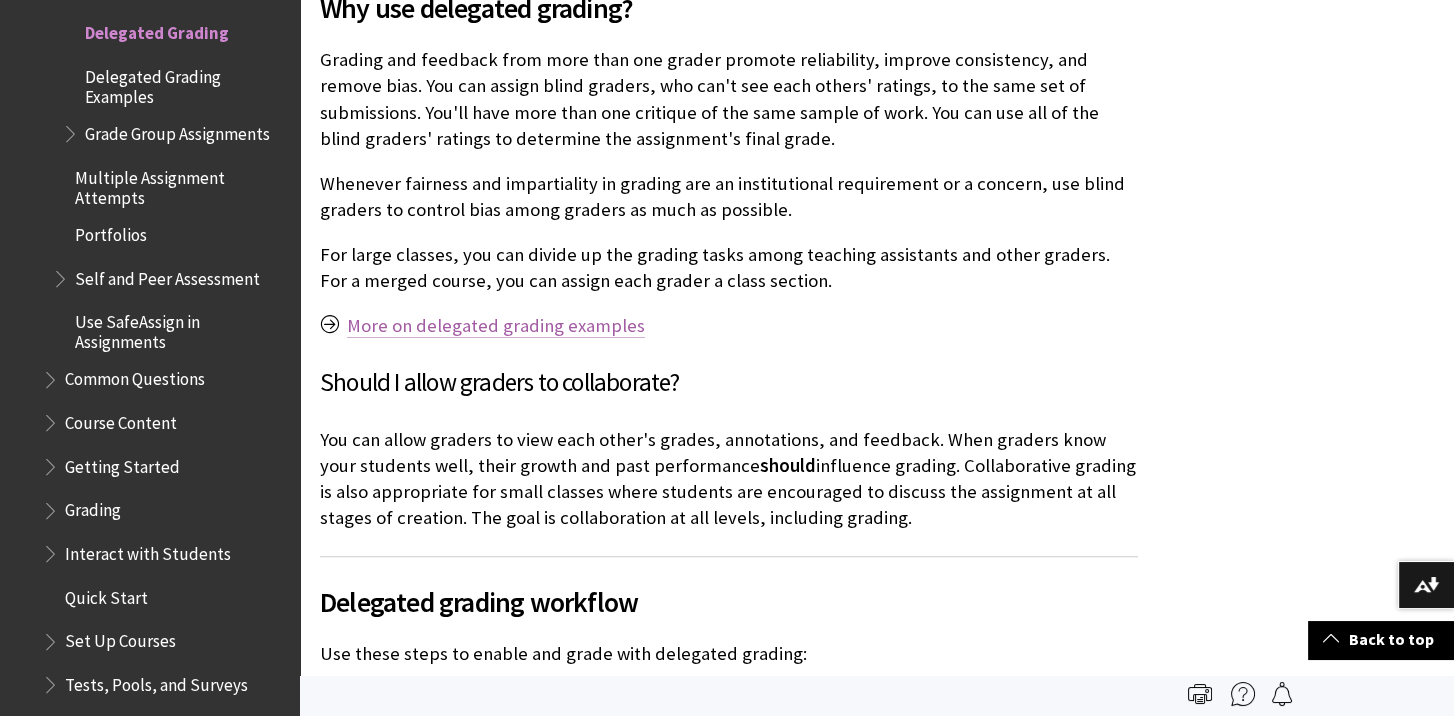 click on "More on delegated grading examples" at bounding box center (496, 326) 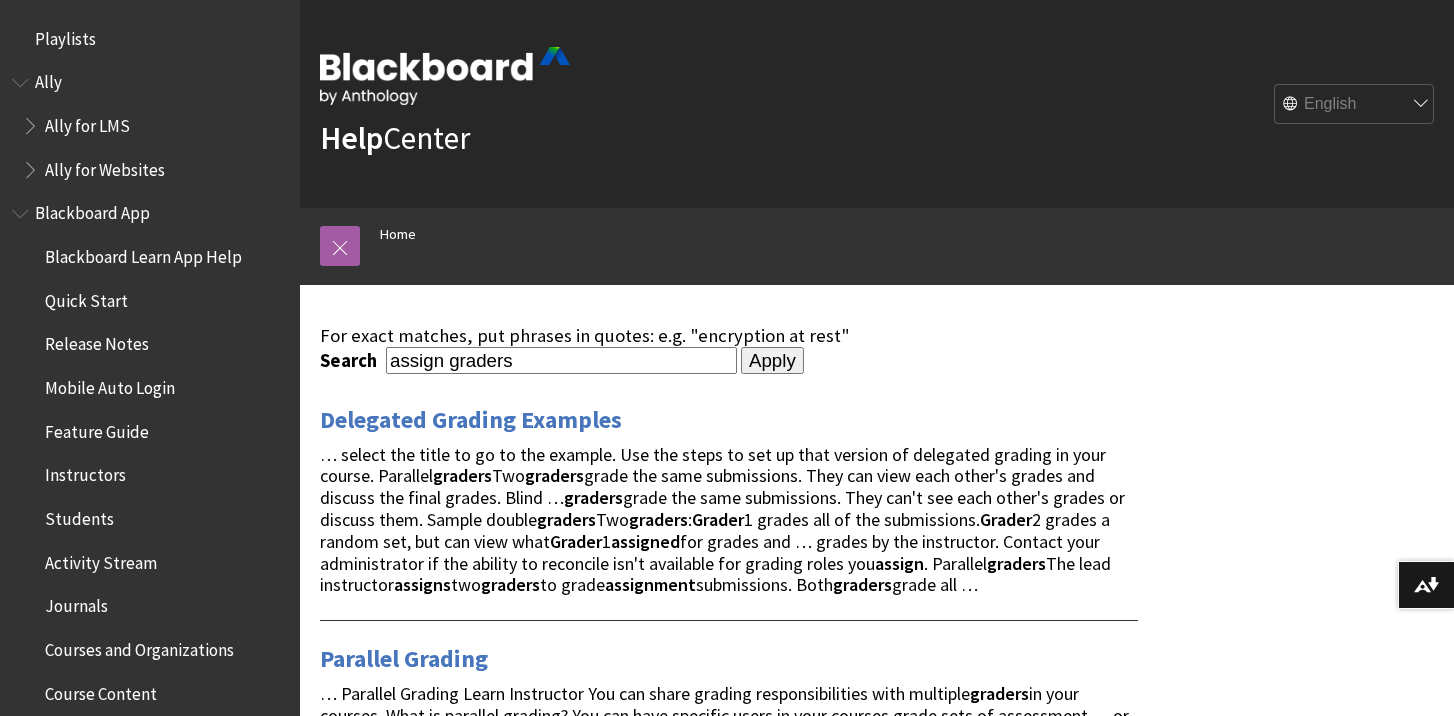 scroll, scrollTop: 0, scrollLeft: 0, axis: both 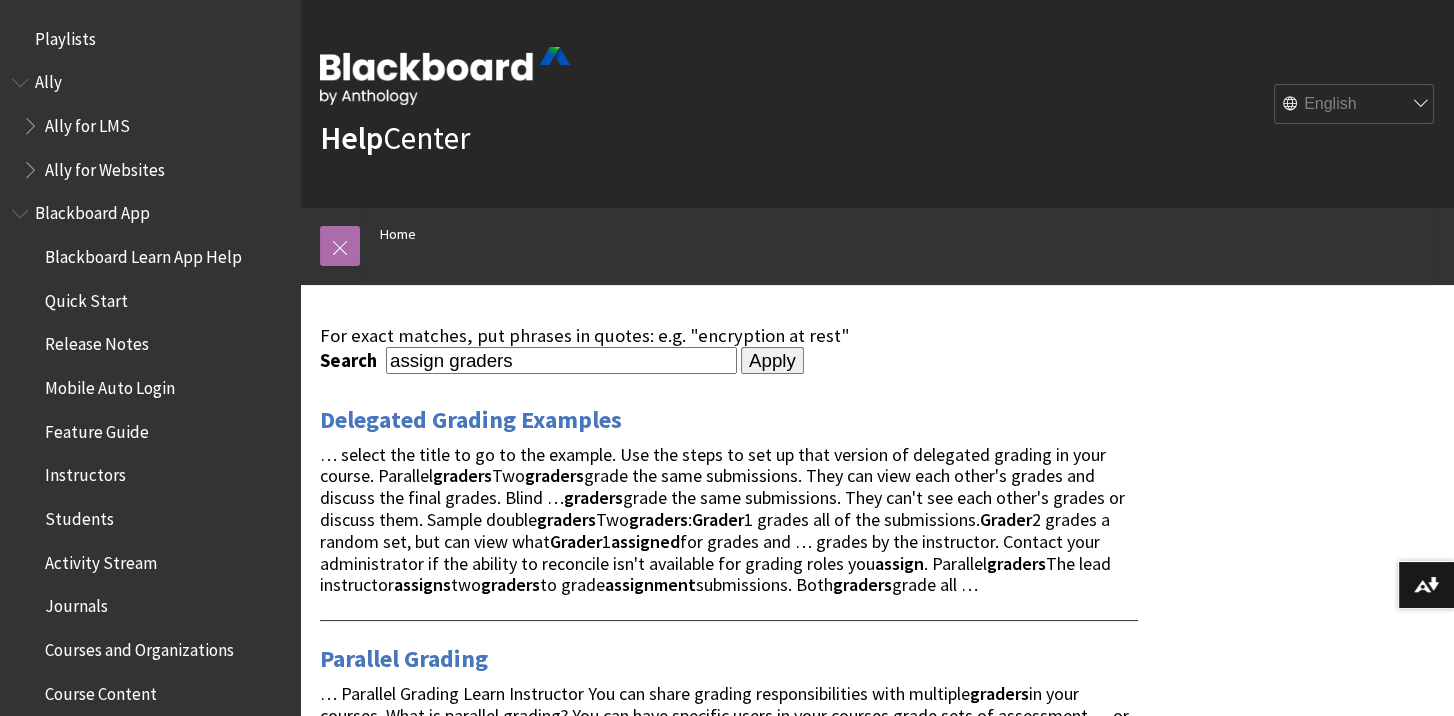 click at bounding box center [340, 246] 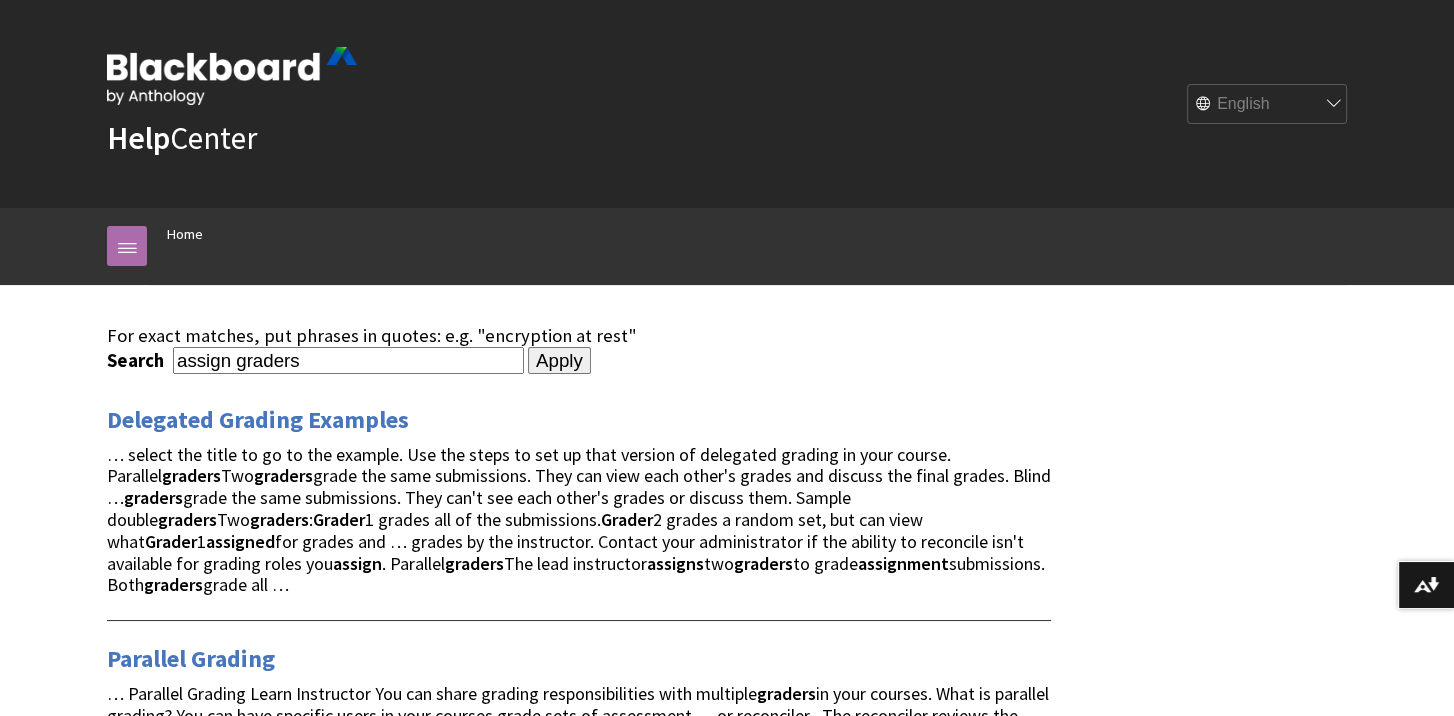 click at bounding box center (127, 246) 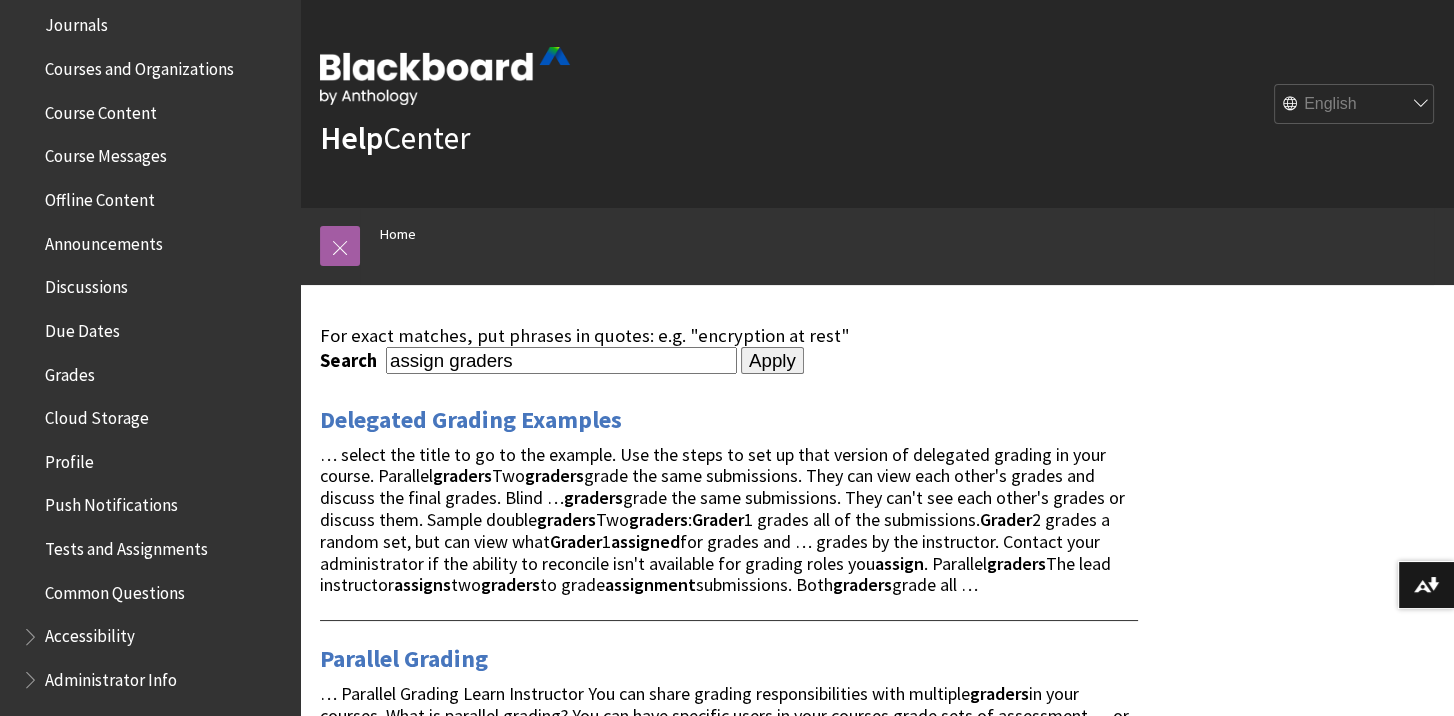 scroll, scrollTop: 600, scrollLeft: 0, axis: vertical 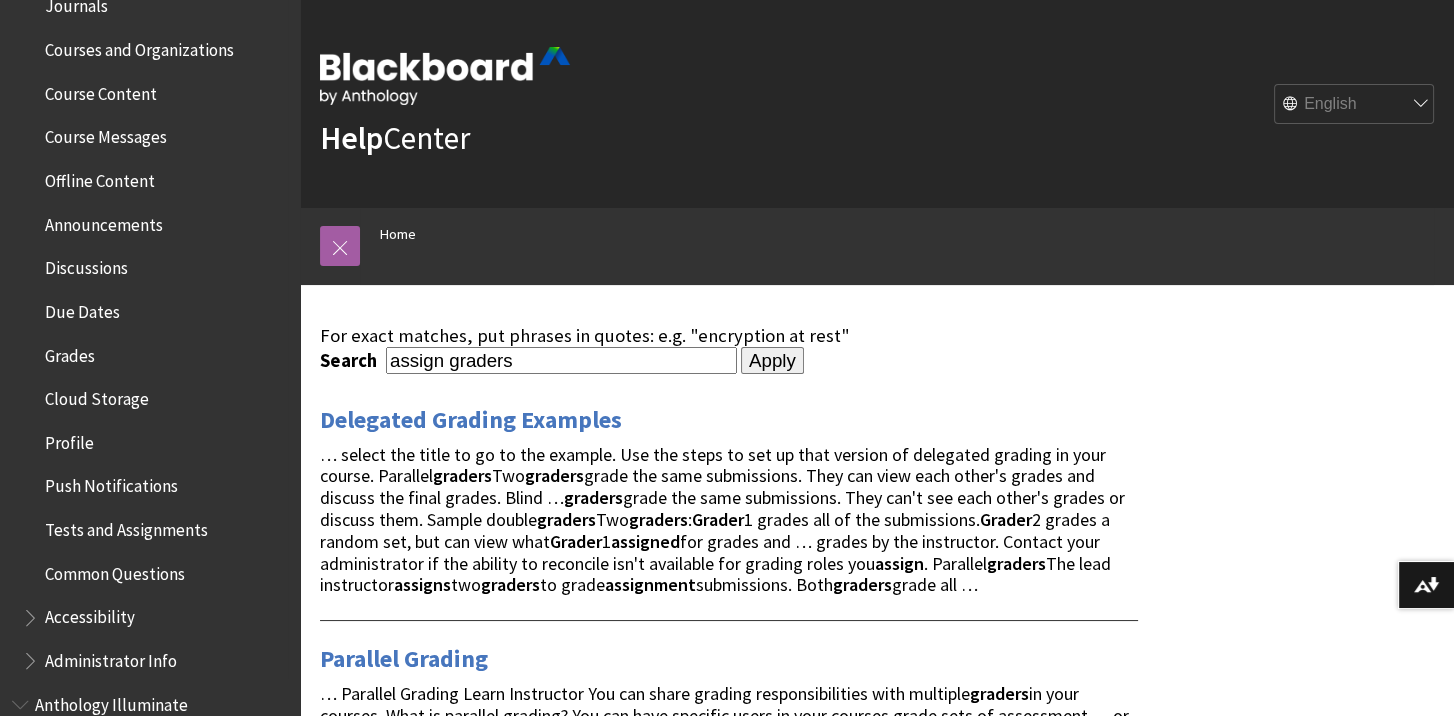 click on "Grades" at bounding box center (70, 352) 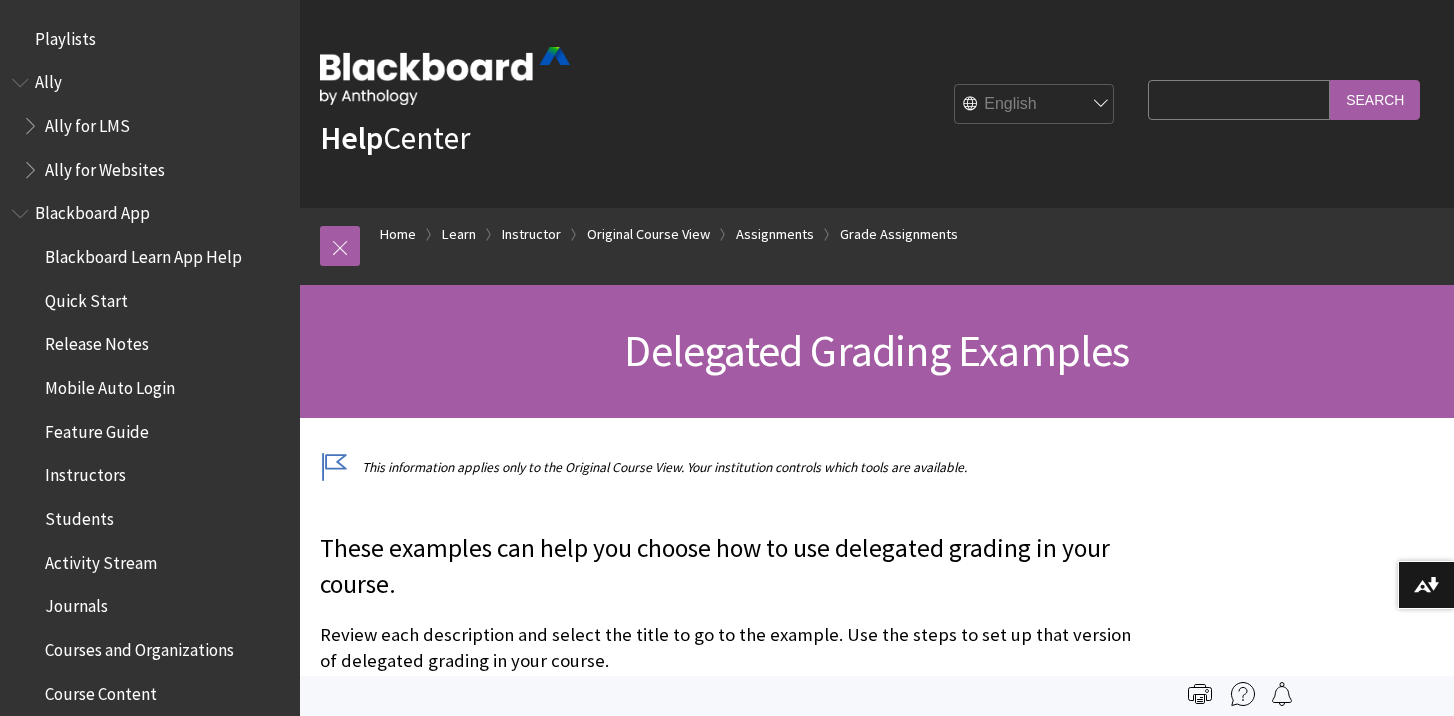 scroll, scrollTop: 0, scrollLeft: 0, axis: both 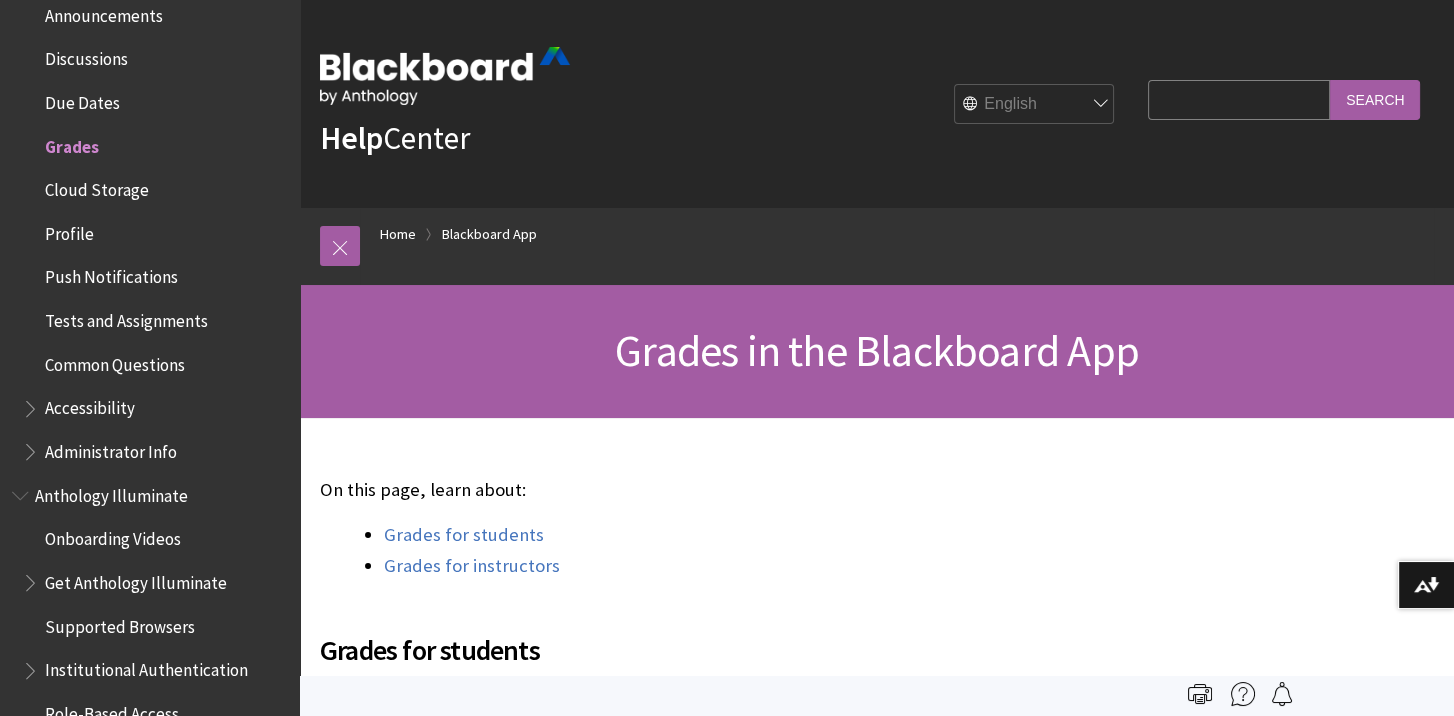 click on "Search Query" at bounding box center (1239, 99) 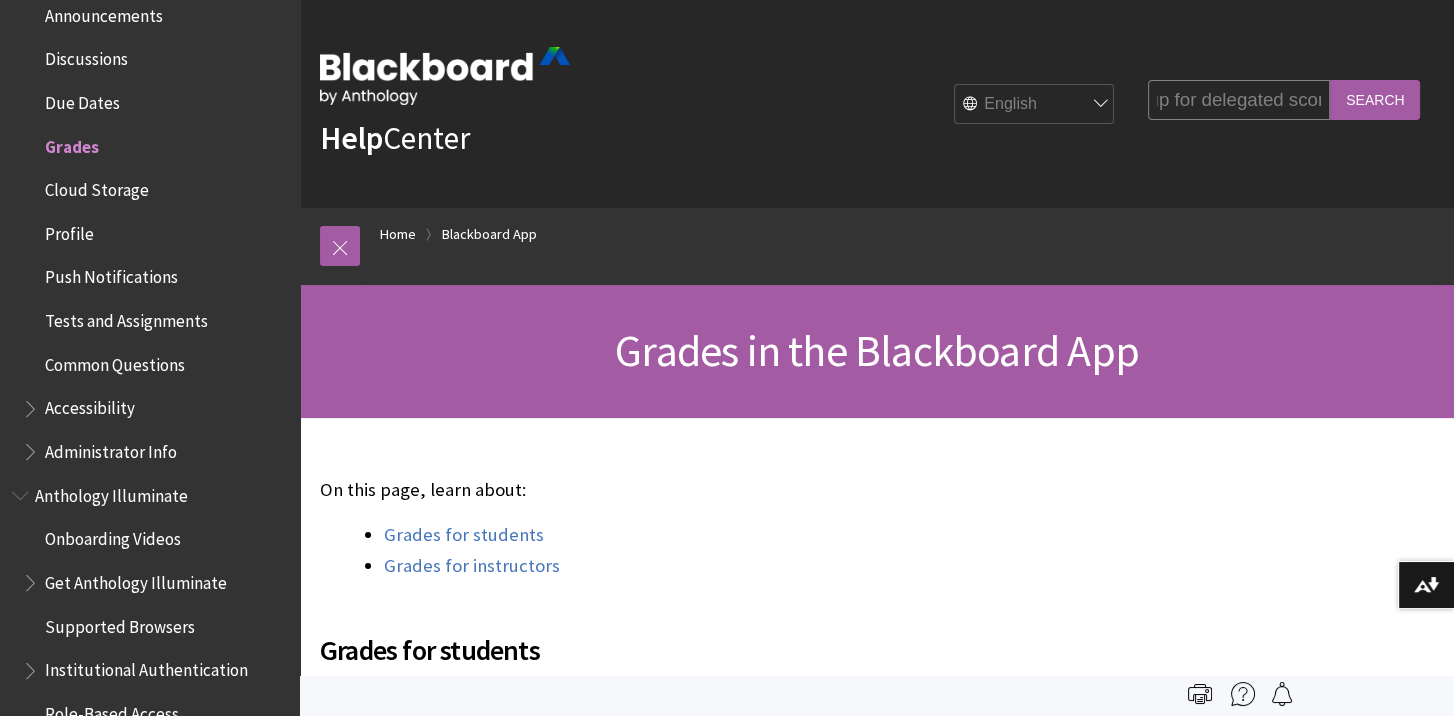 scroll, scrollTop: 0, scrollLeft: 220, axis: horizontal 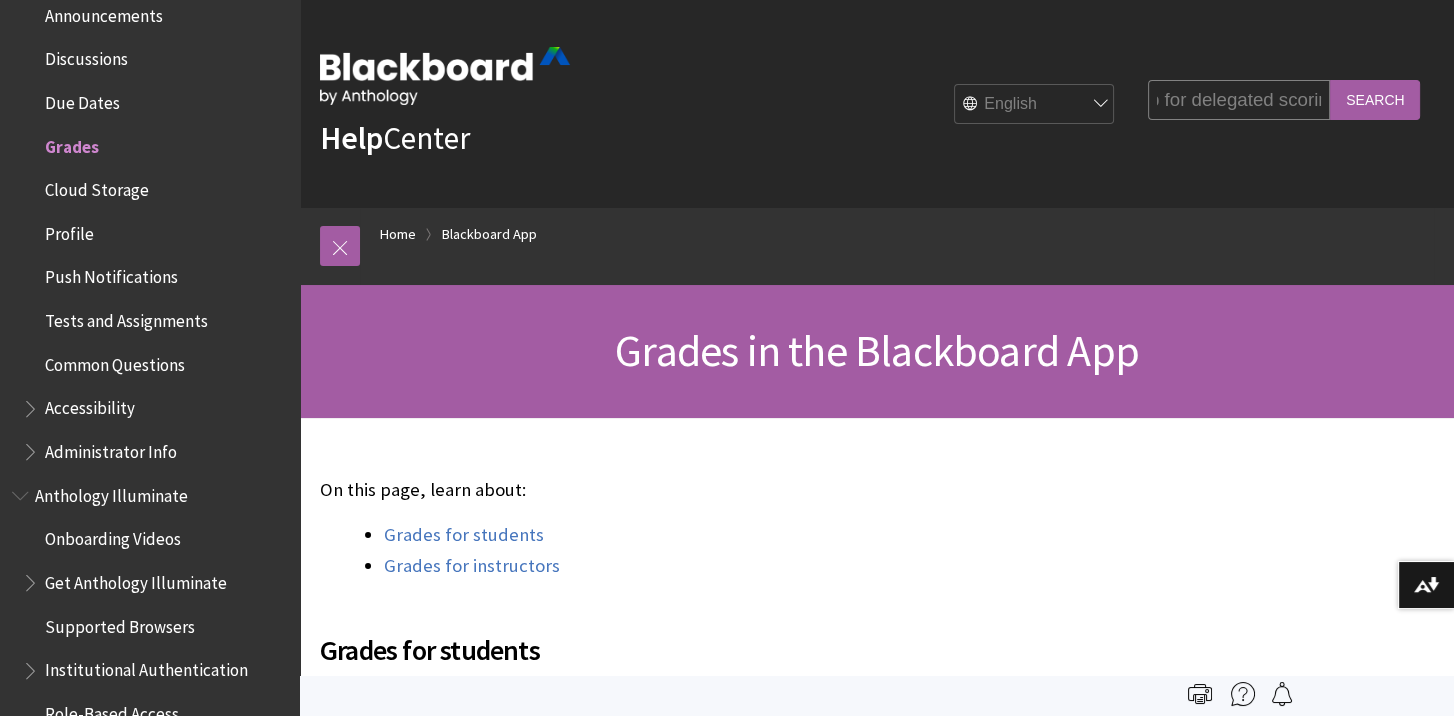 type on "How to create select group for delegated scoring" 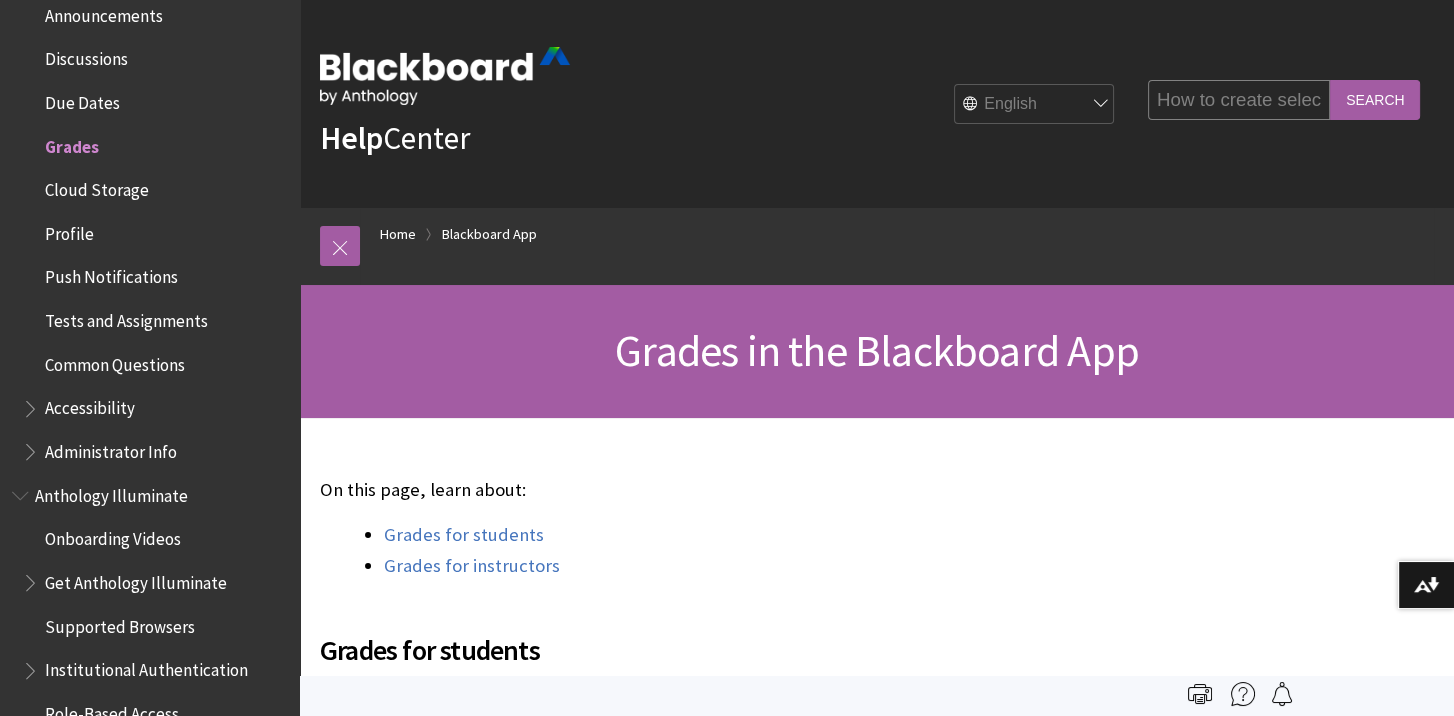 click on "Search" at bounding box center [1375, 99] 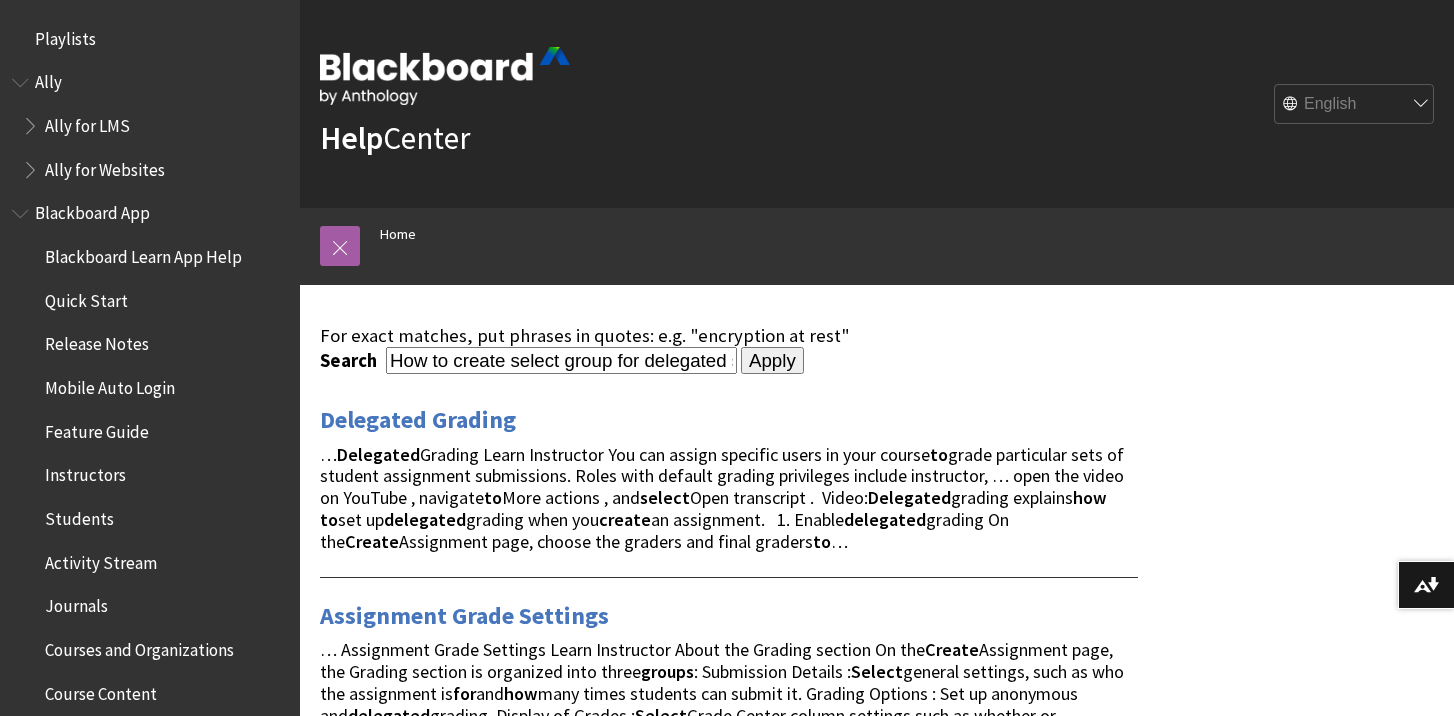 scroll, scrollTop: 0, scrollLeft: 0, axis: both 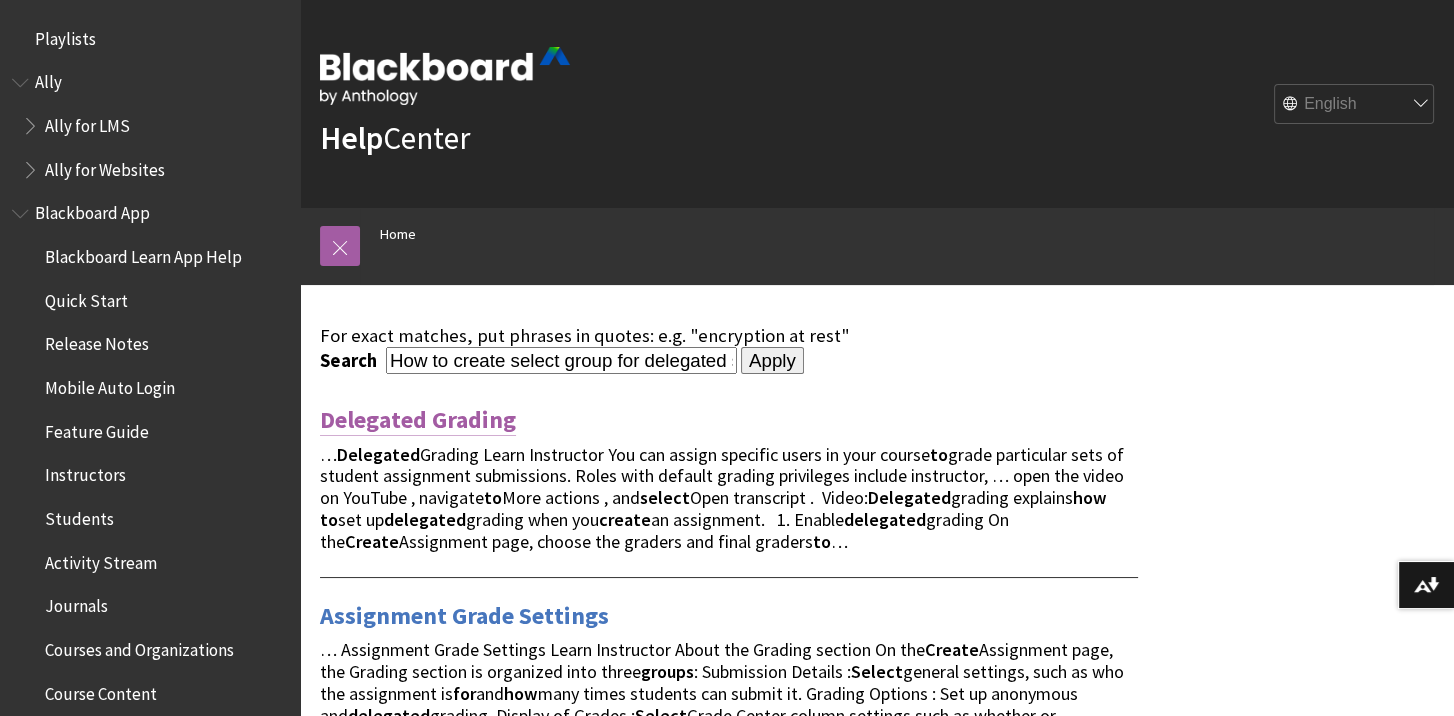 click on "Delegated Grading" at bounding box center [418, 420] 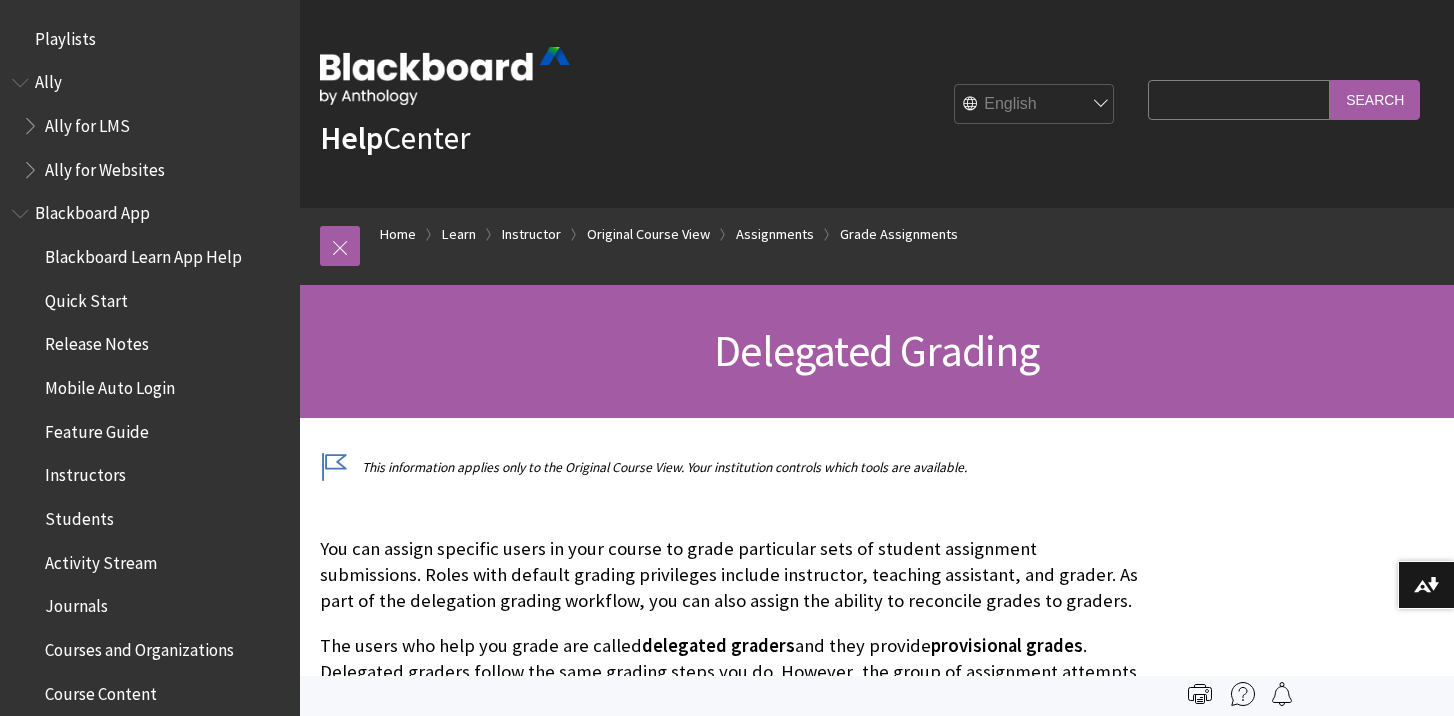 scroll, scrollTop: 0, scrollLeft: 0, axis: both 